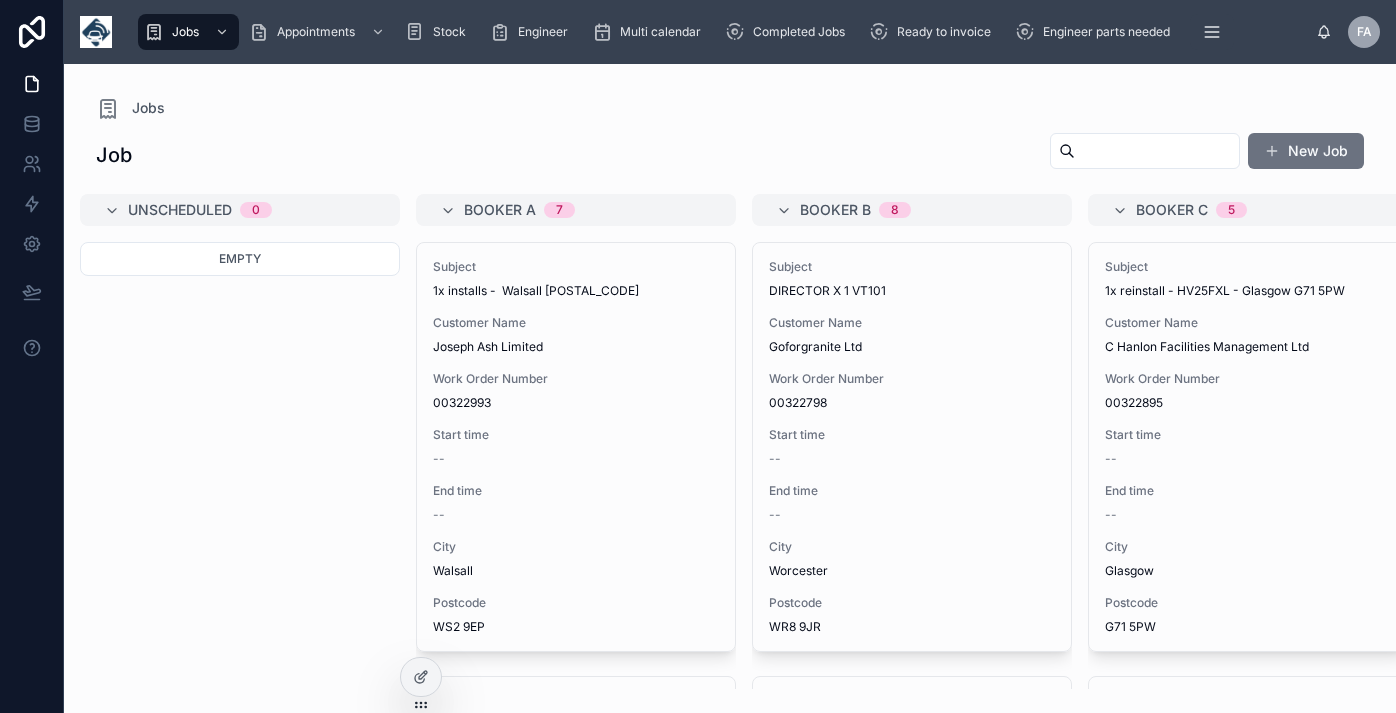 scroll, scrollTop: 0, scrollLeft: 0, axis: both 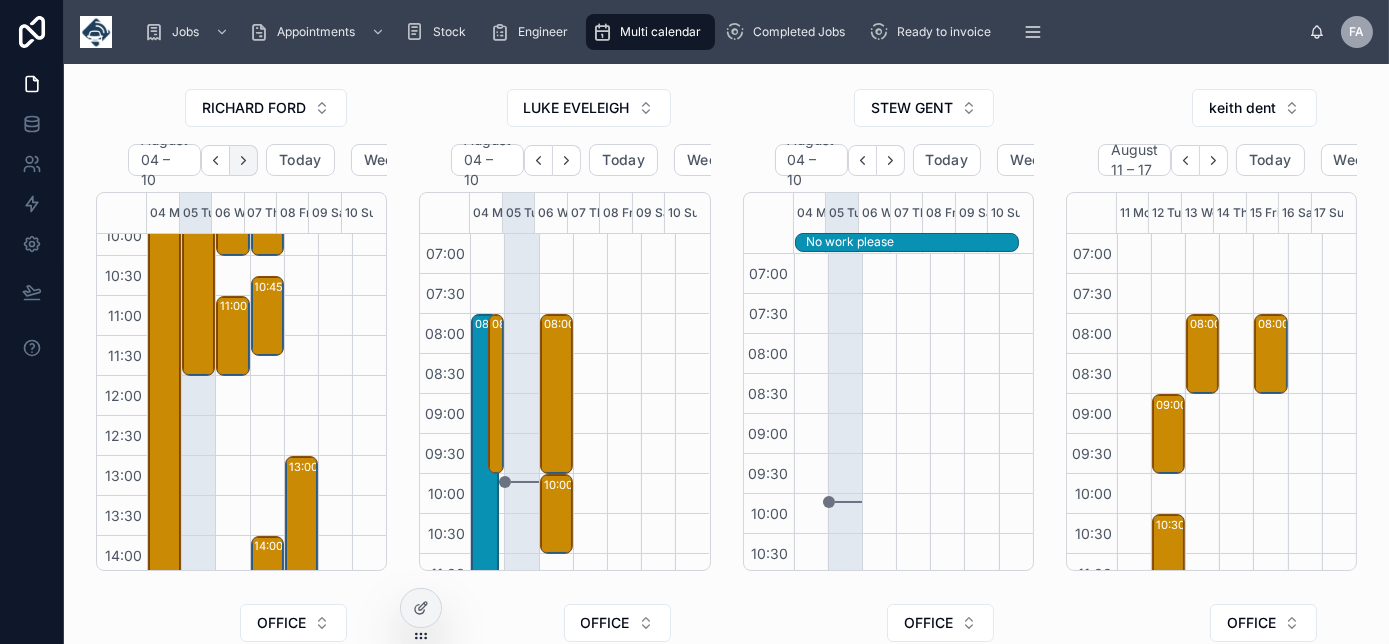 click 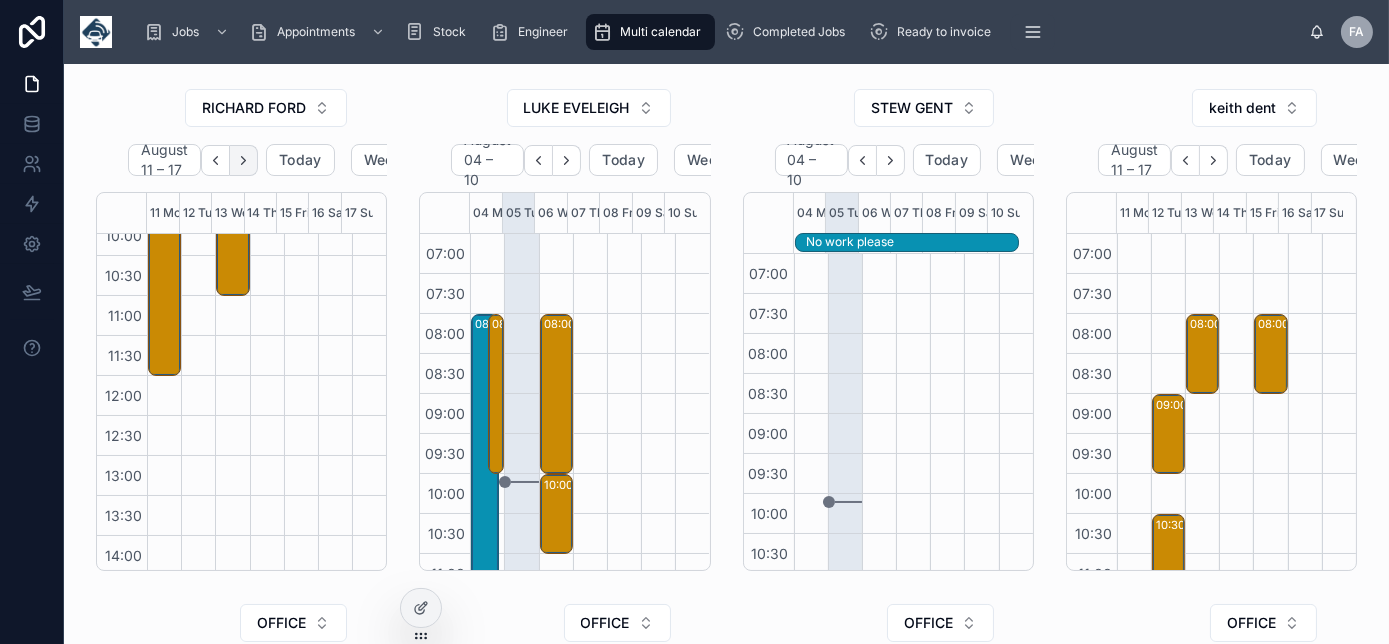 click 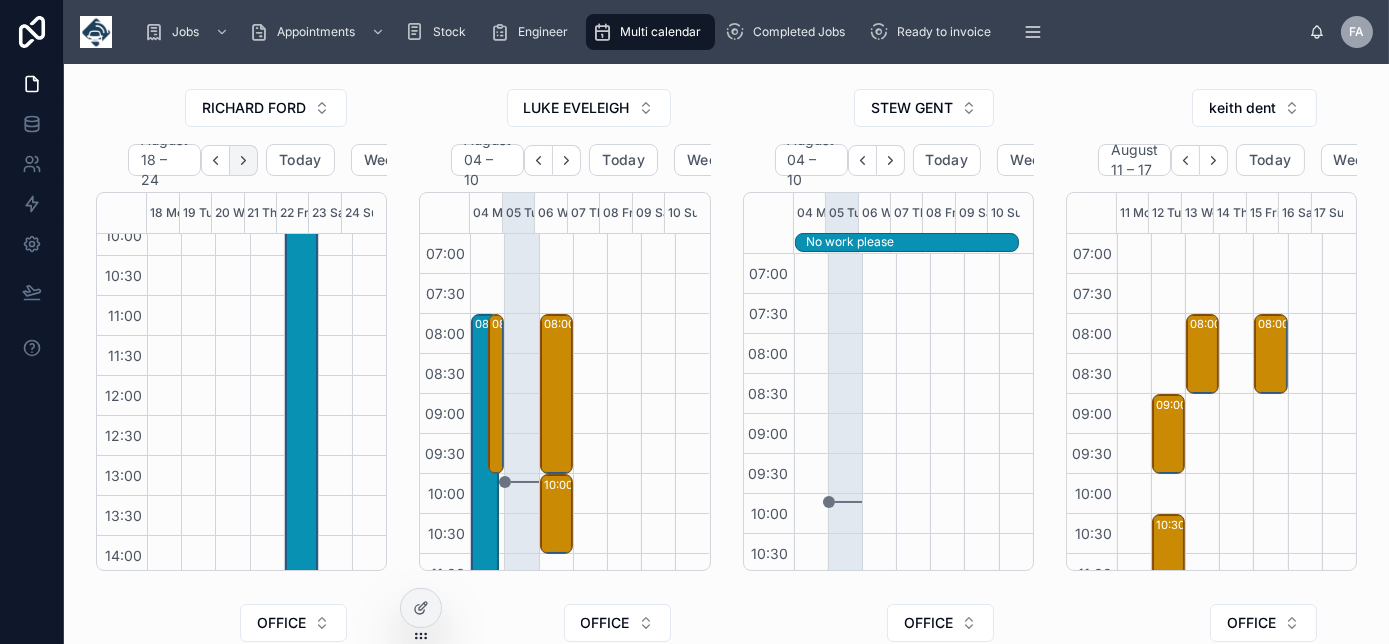 click 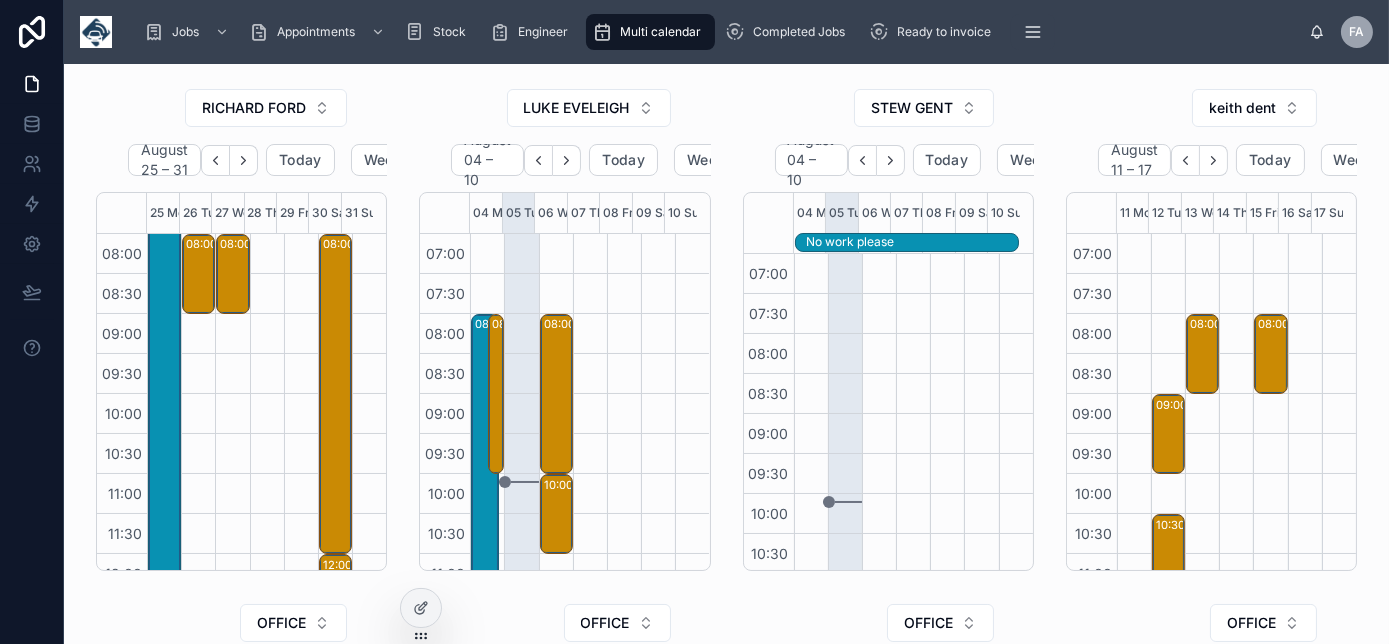 scroll, scrollTop: 77, scrollLeft: 0, axis: vertical 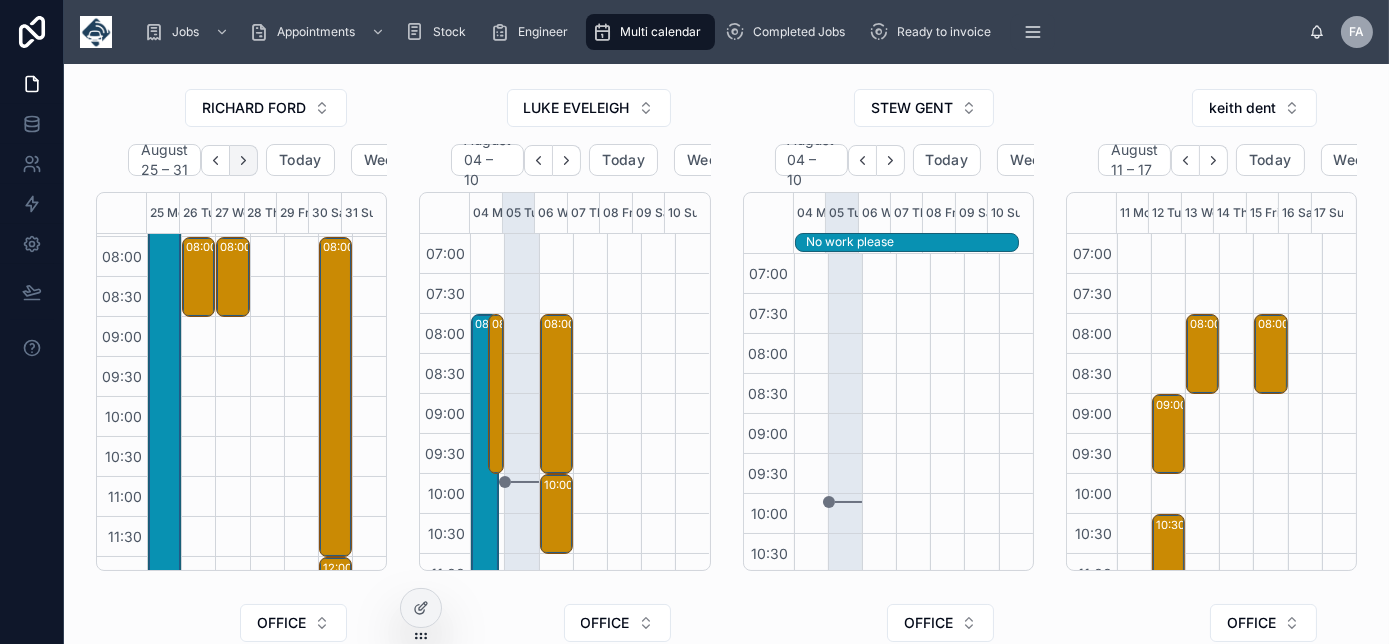 click 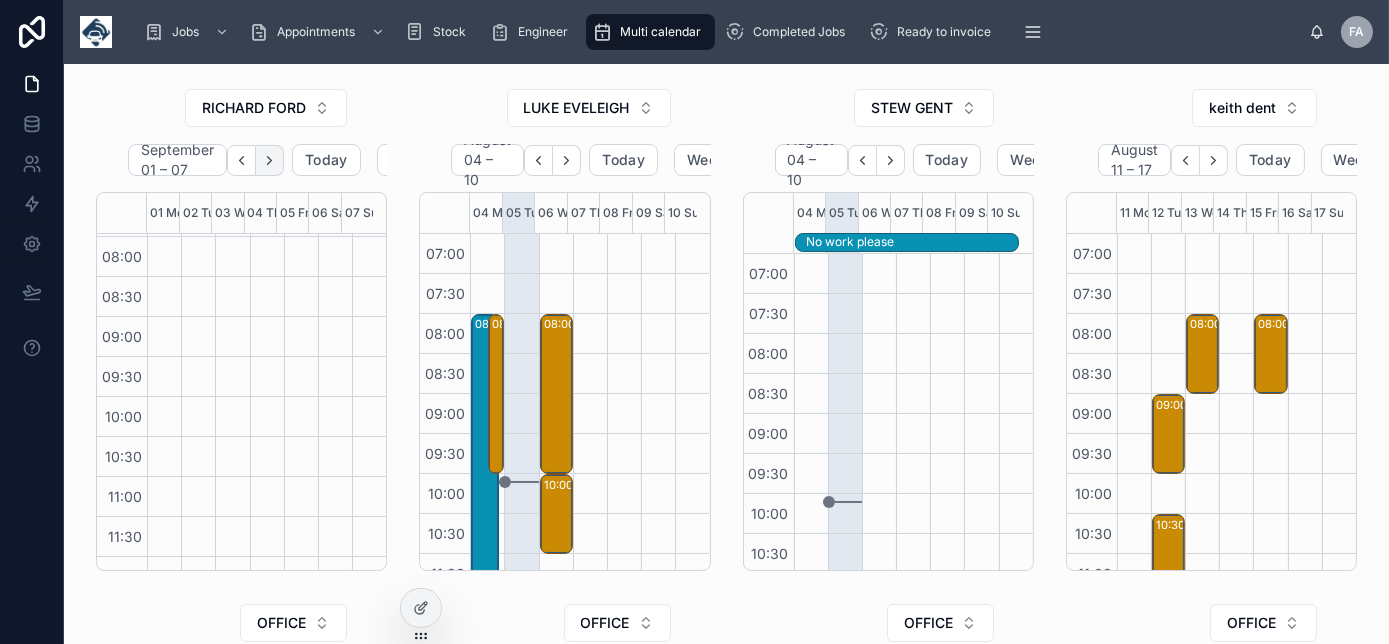 click 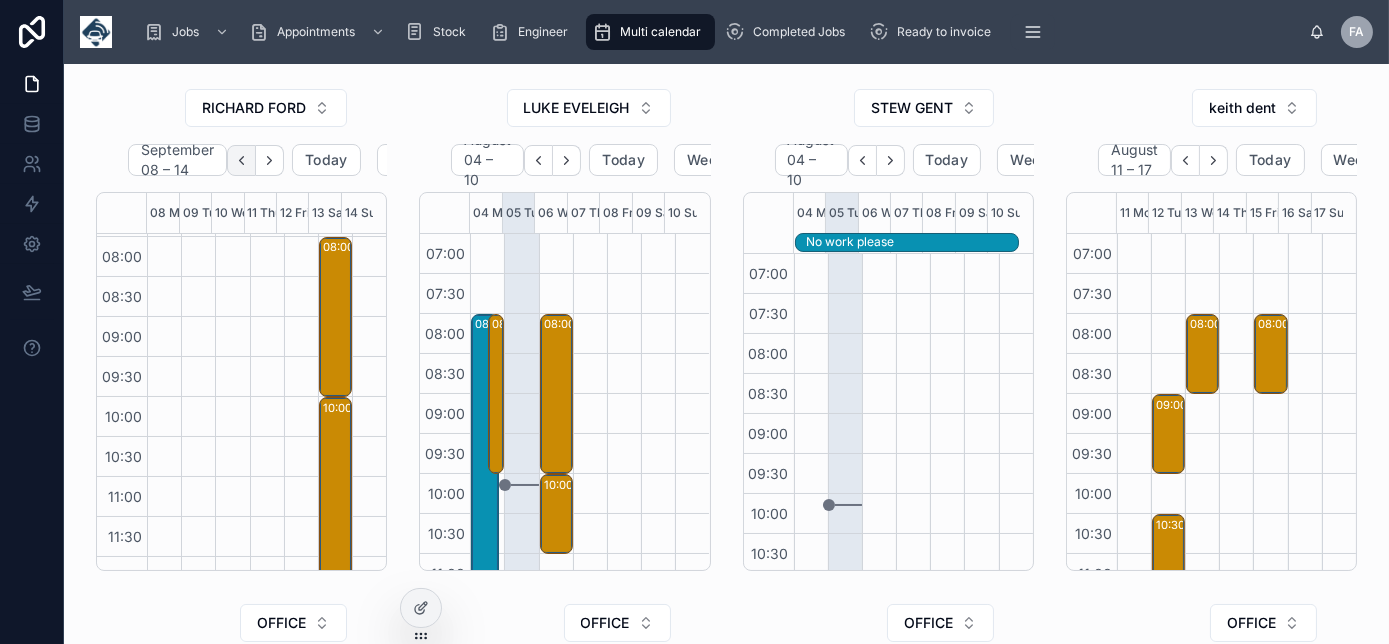 click at bounding box center (241, 160) 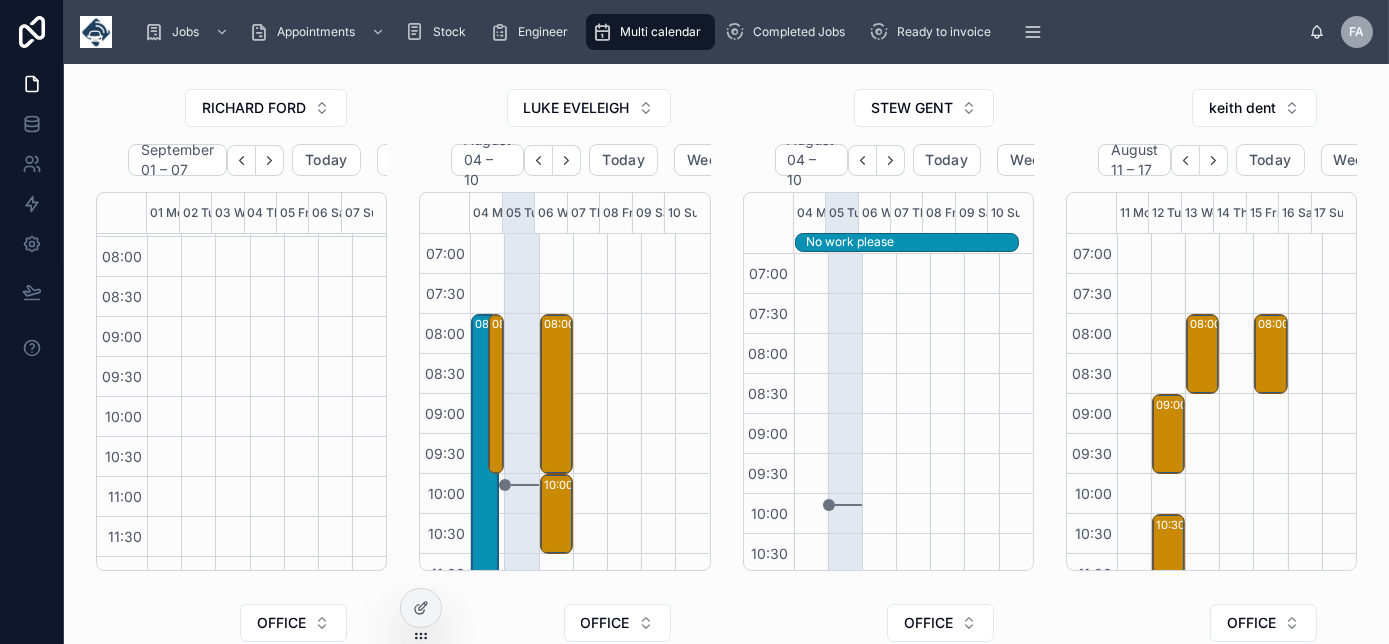 click at bounding box center (241, 160) 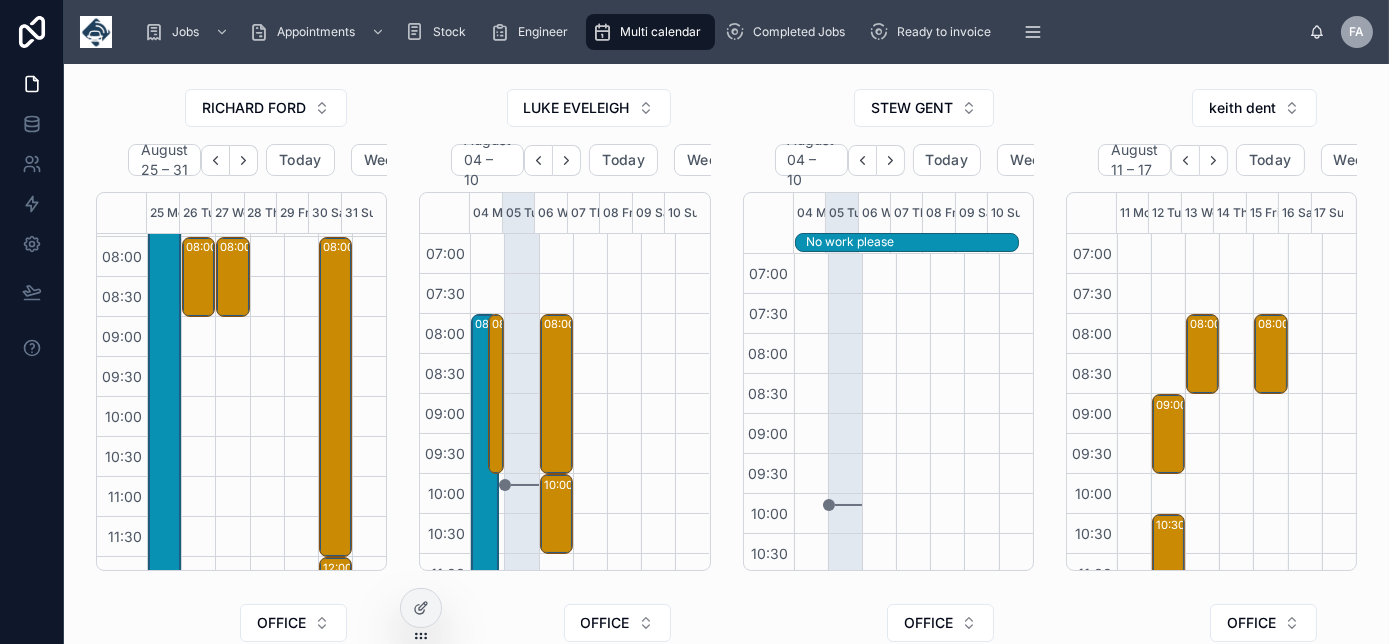 click at bounding box center (244, 160) 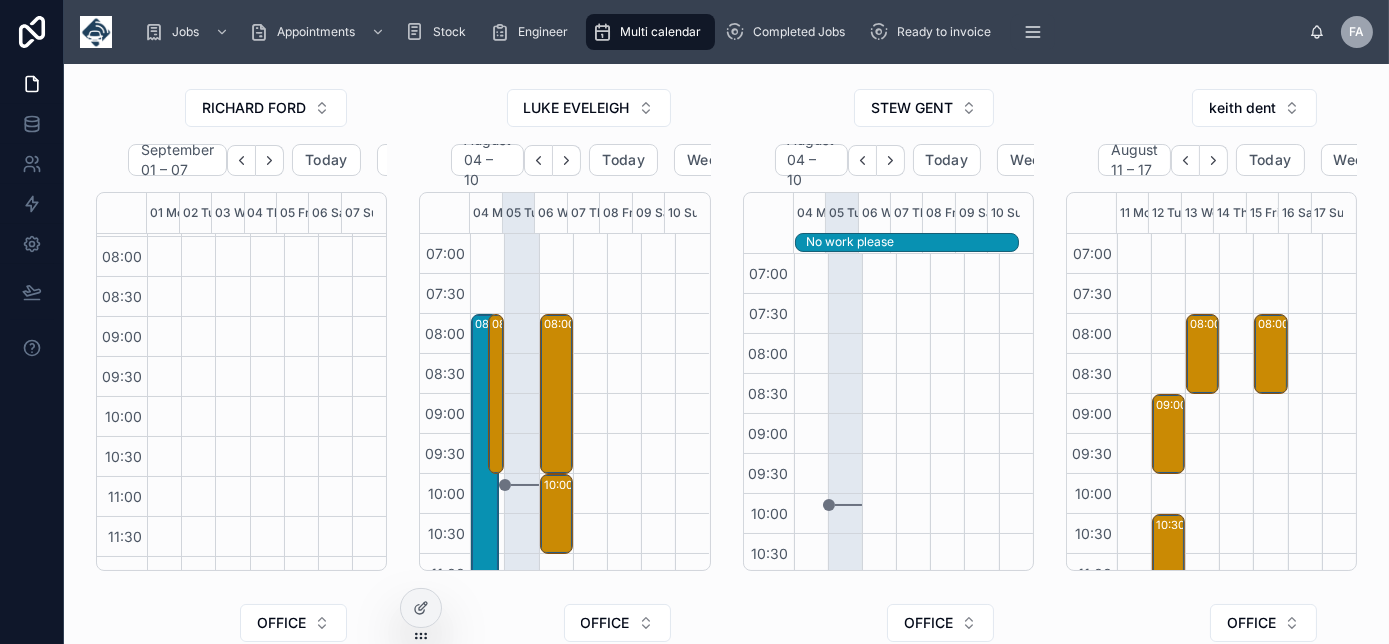 click at bounding box center [241, 160] 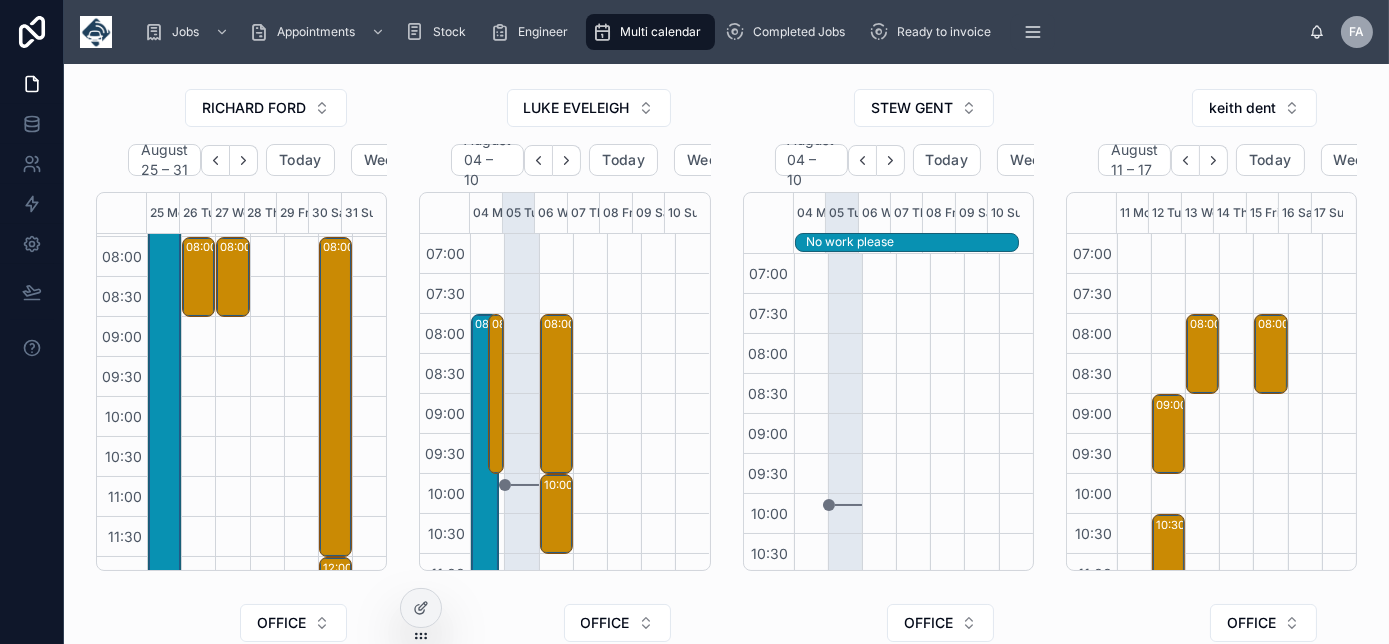 click at bounding box center [244, 160] 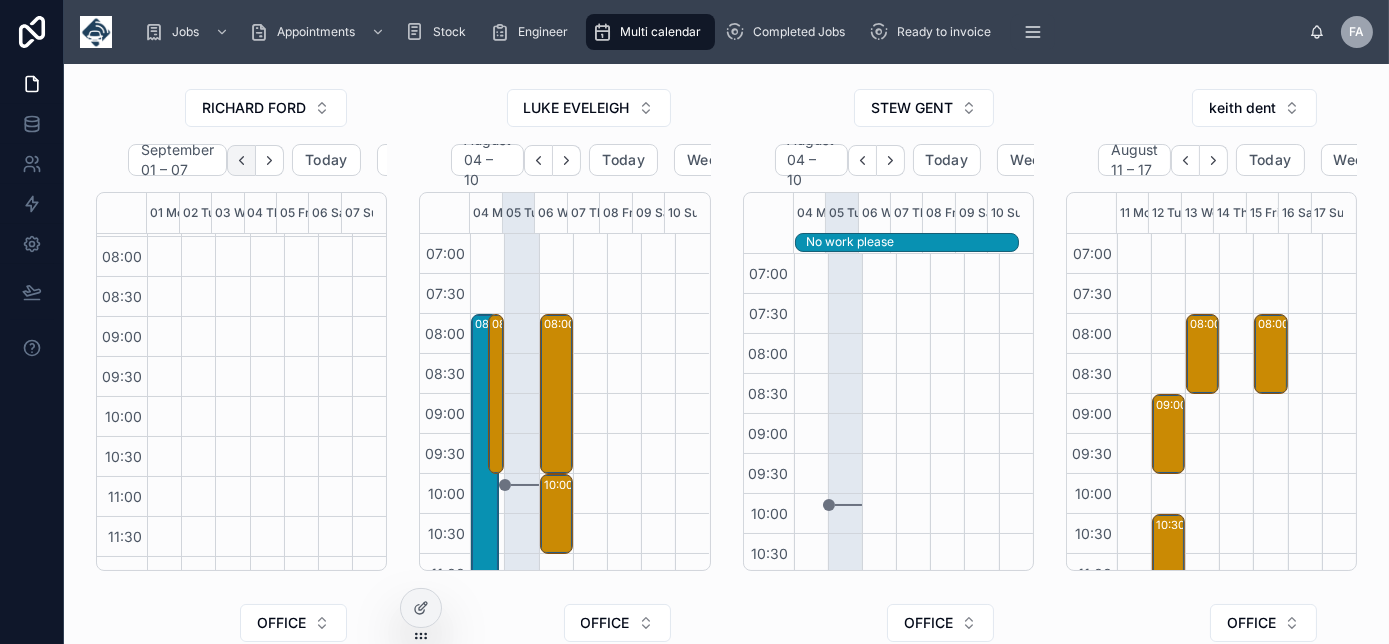 click at bounding box center [241, 160] 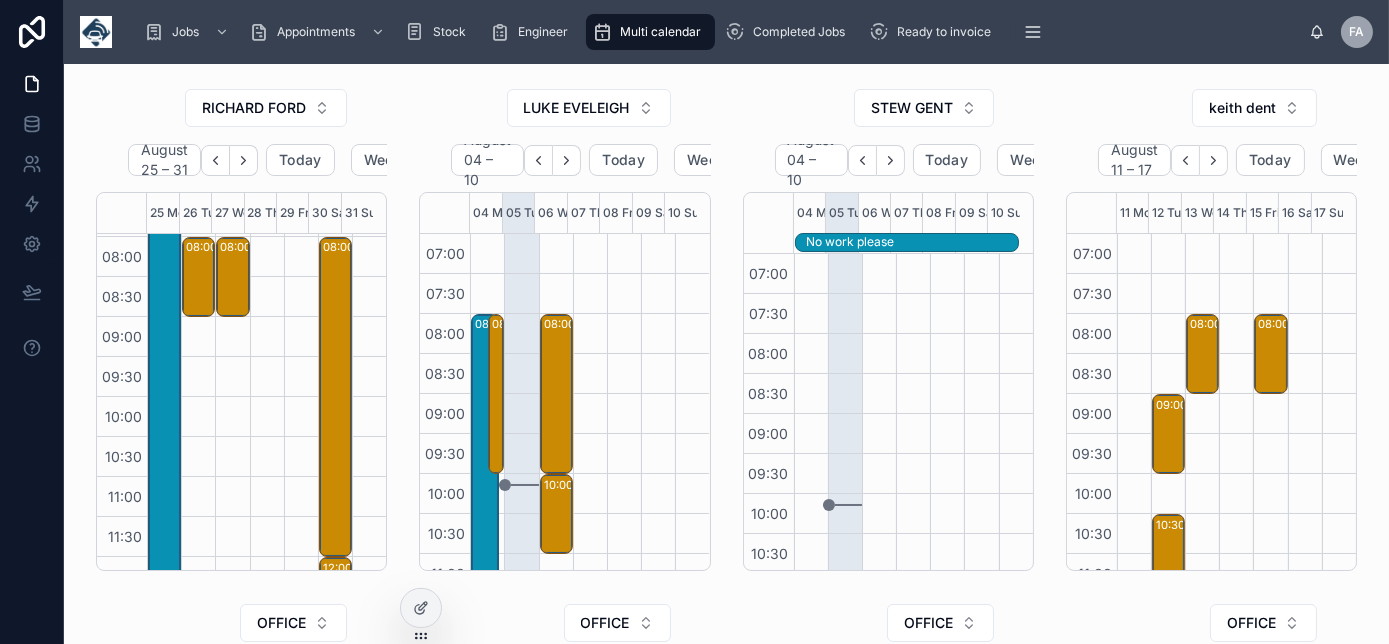 click at bounding box center (244, 160) 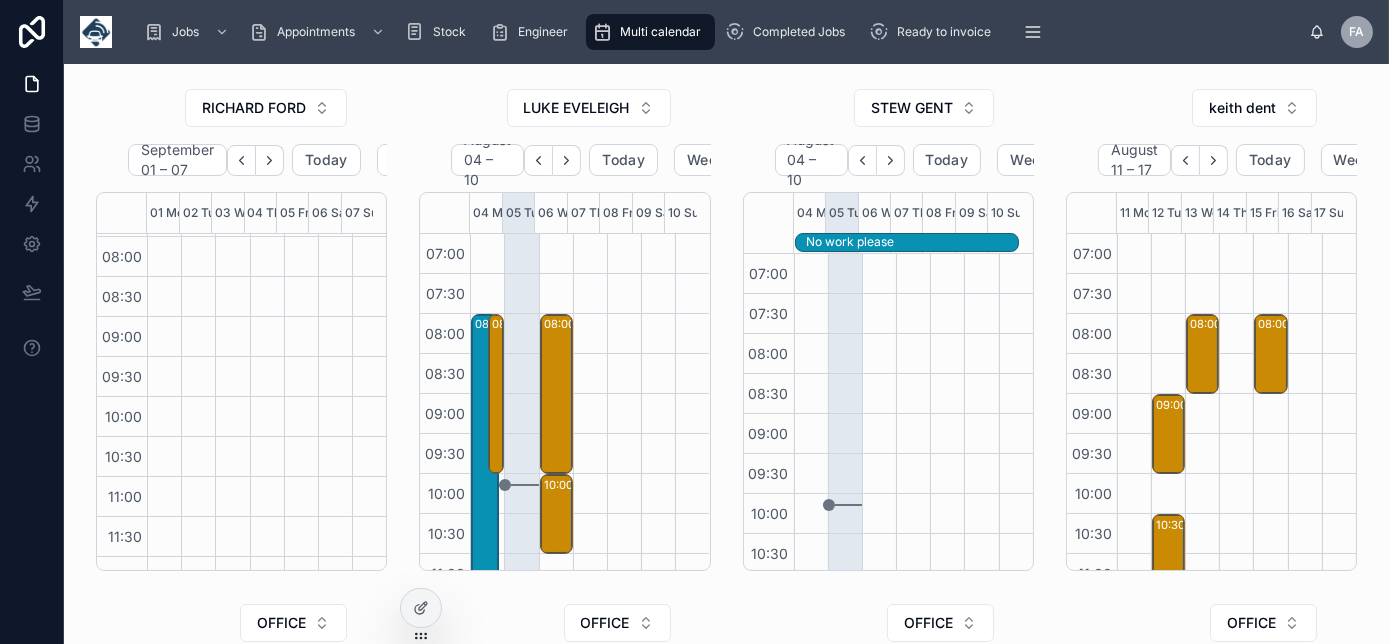 click at bounding box center [241, 160] 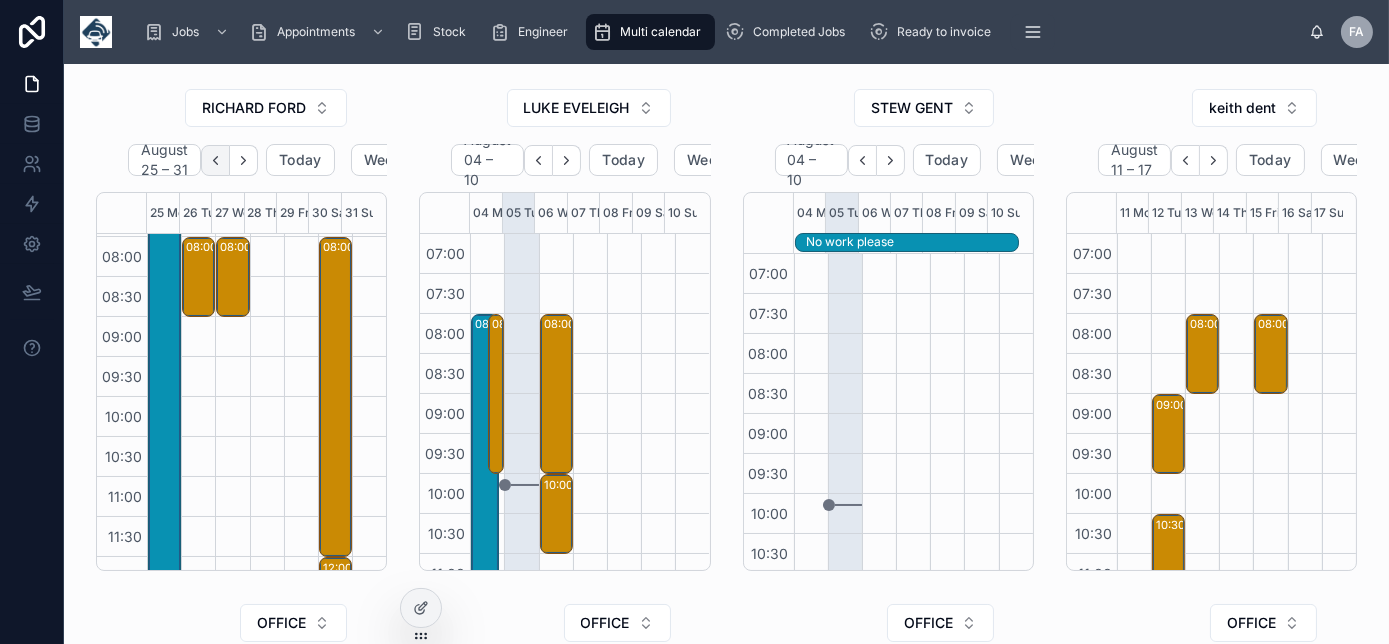 click 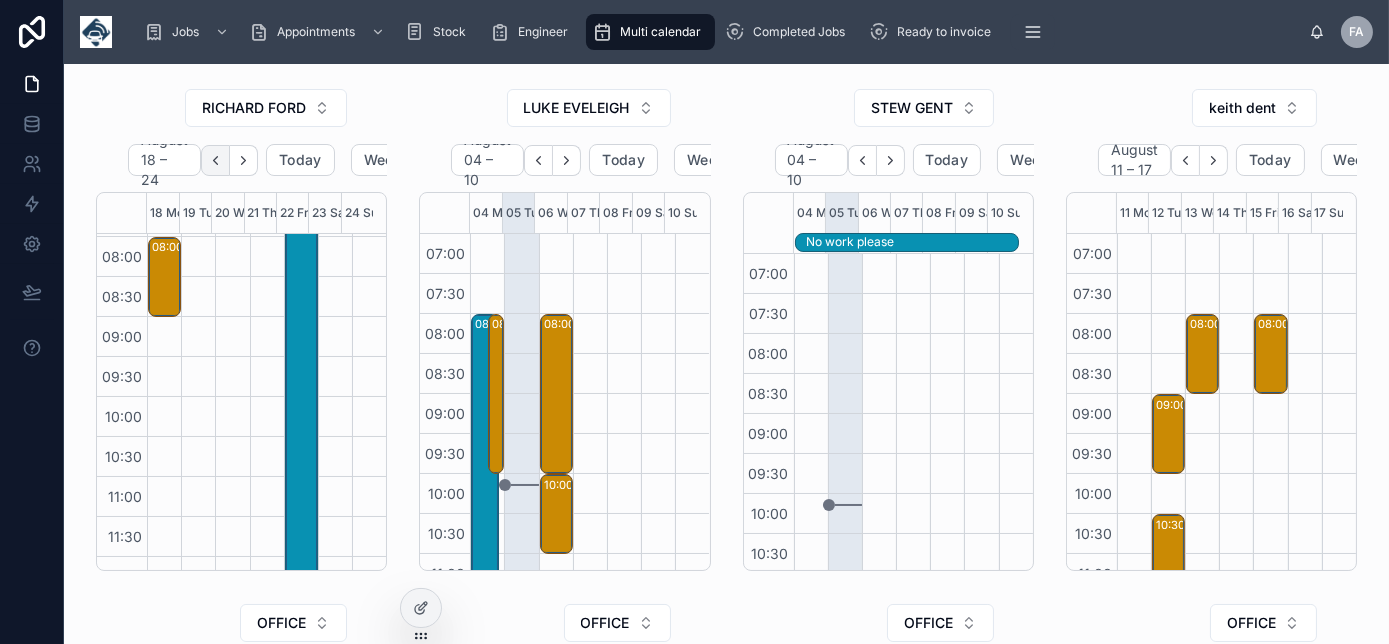 click 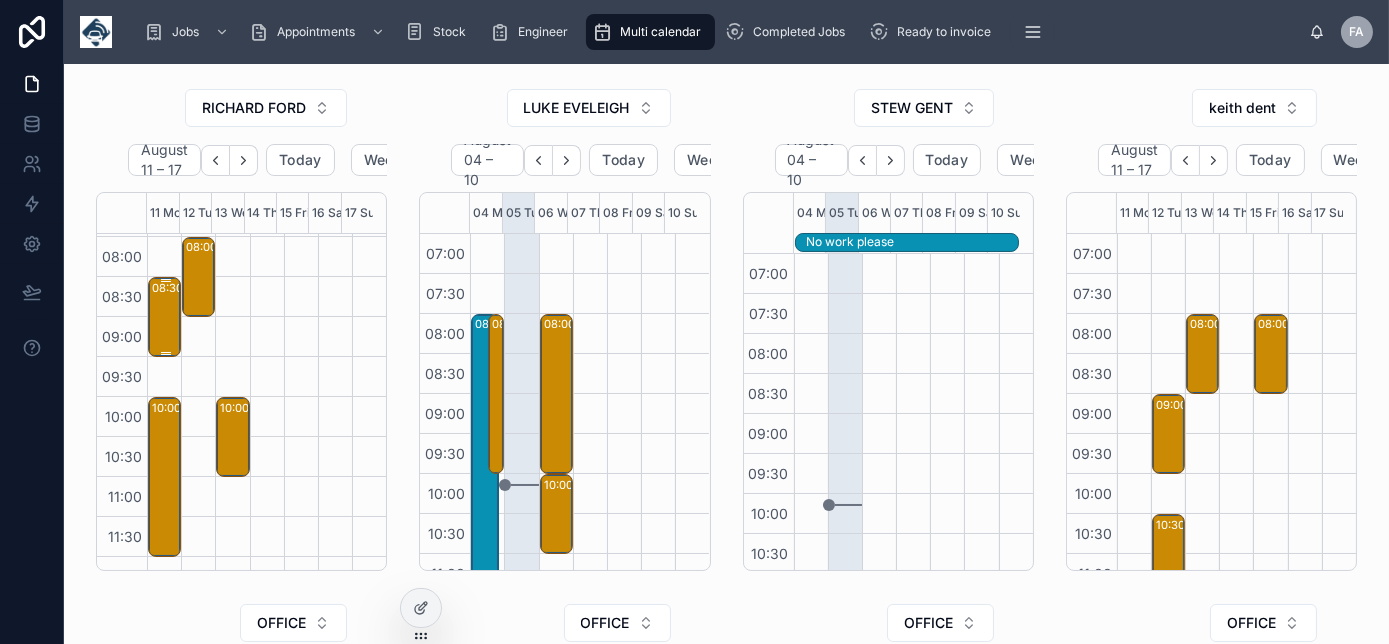 click on "08:30 – 09:30 Readypower Rail Services Limited - 00322646 - 1x service call - SG25 BNZ - NP44 1TS" at bounding box center [165, 317] 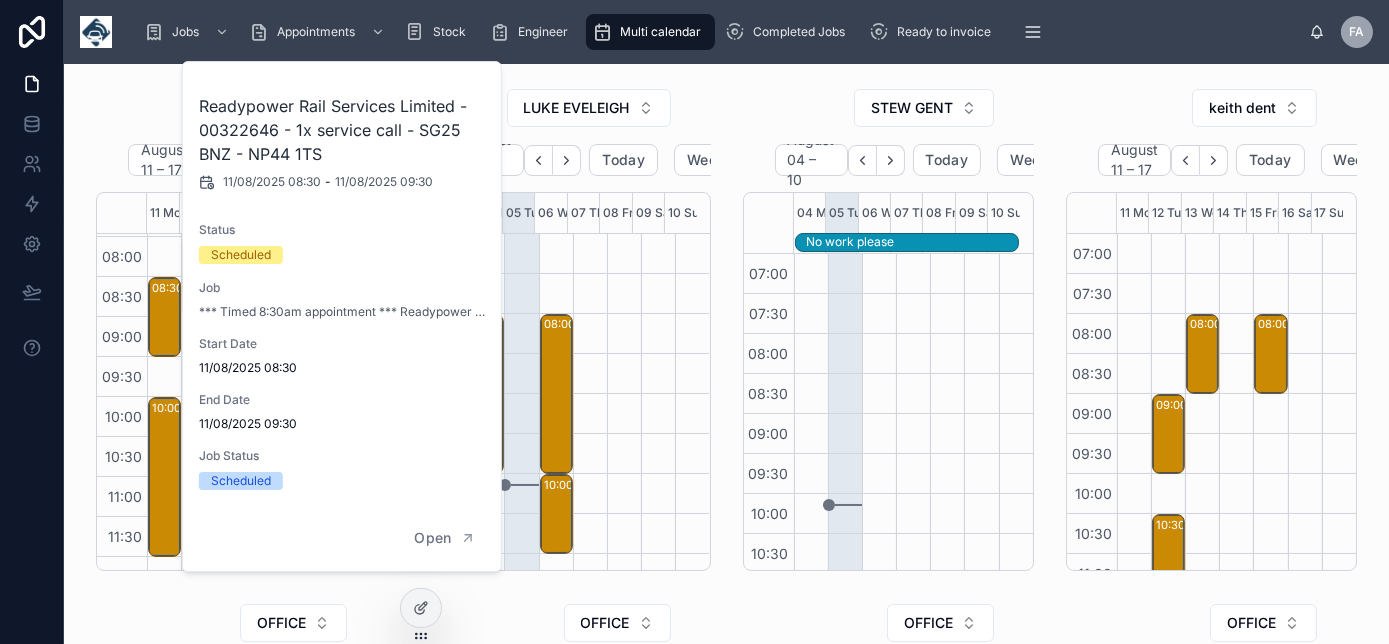 click at bounding box center (658, 714) 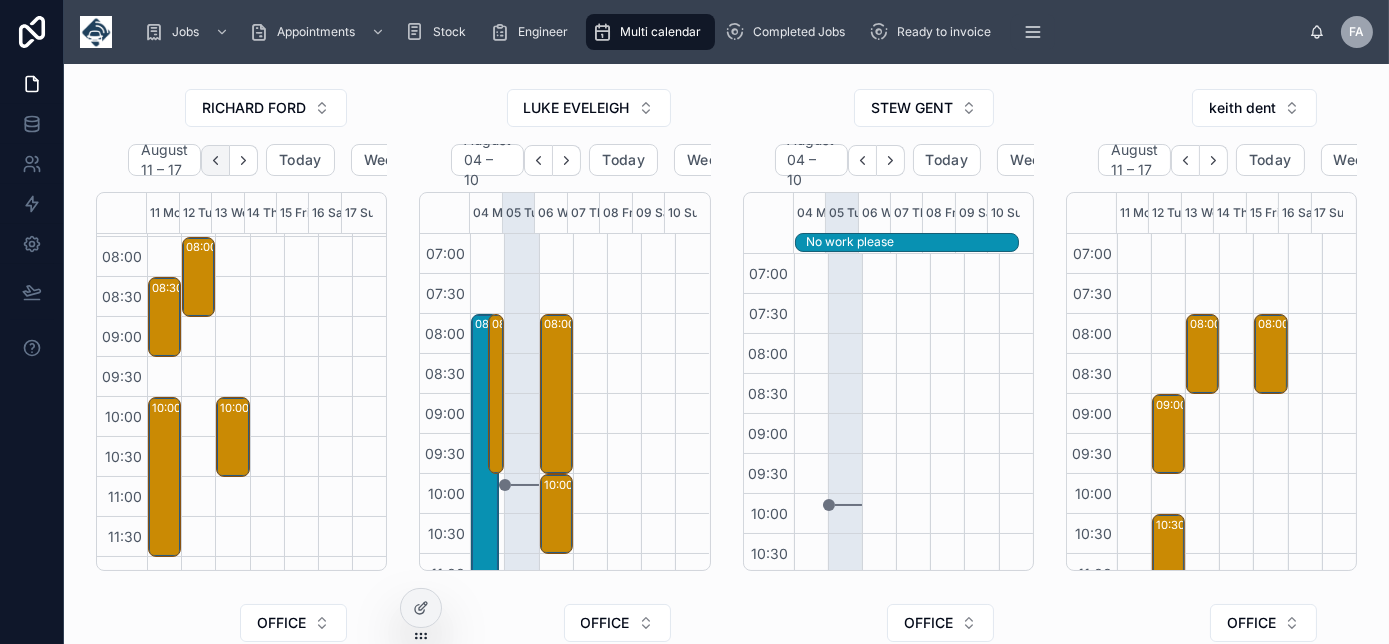 click 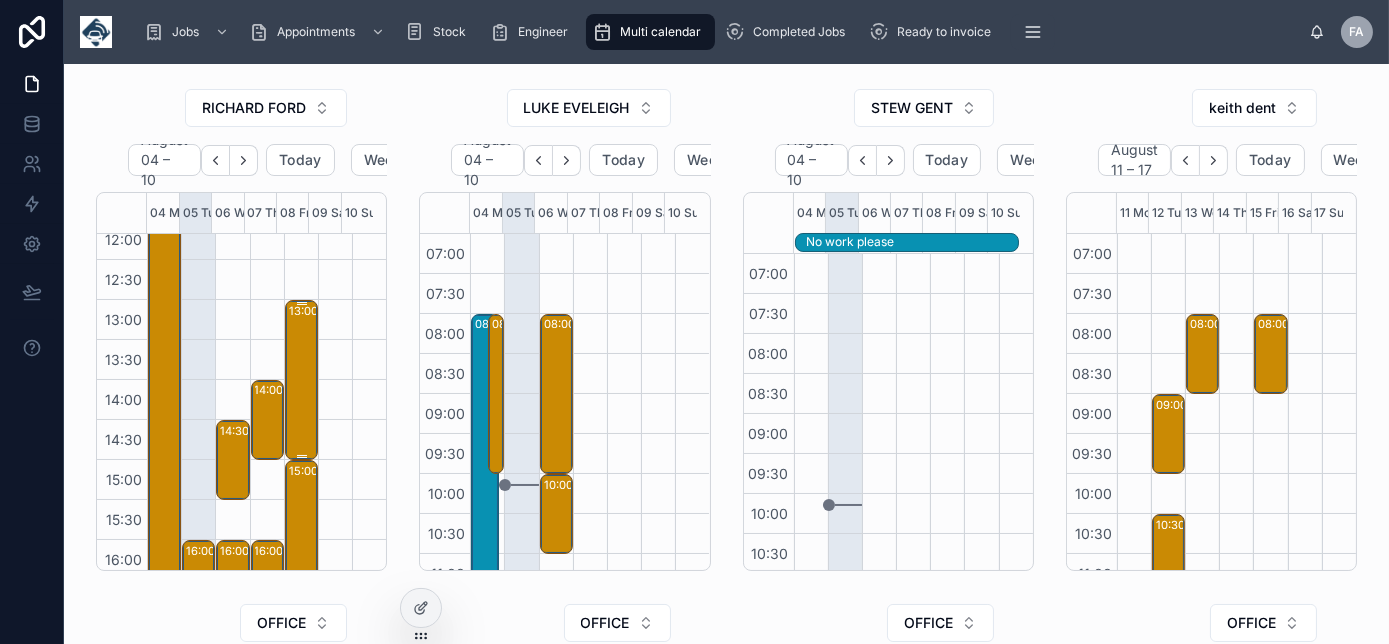 scroll, scrollTop: 440, scrollLeft: 0, axis: vertical 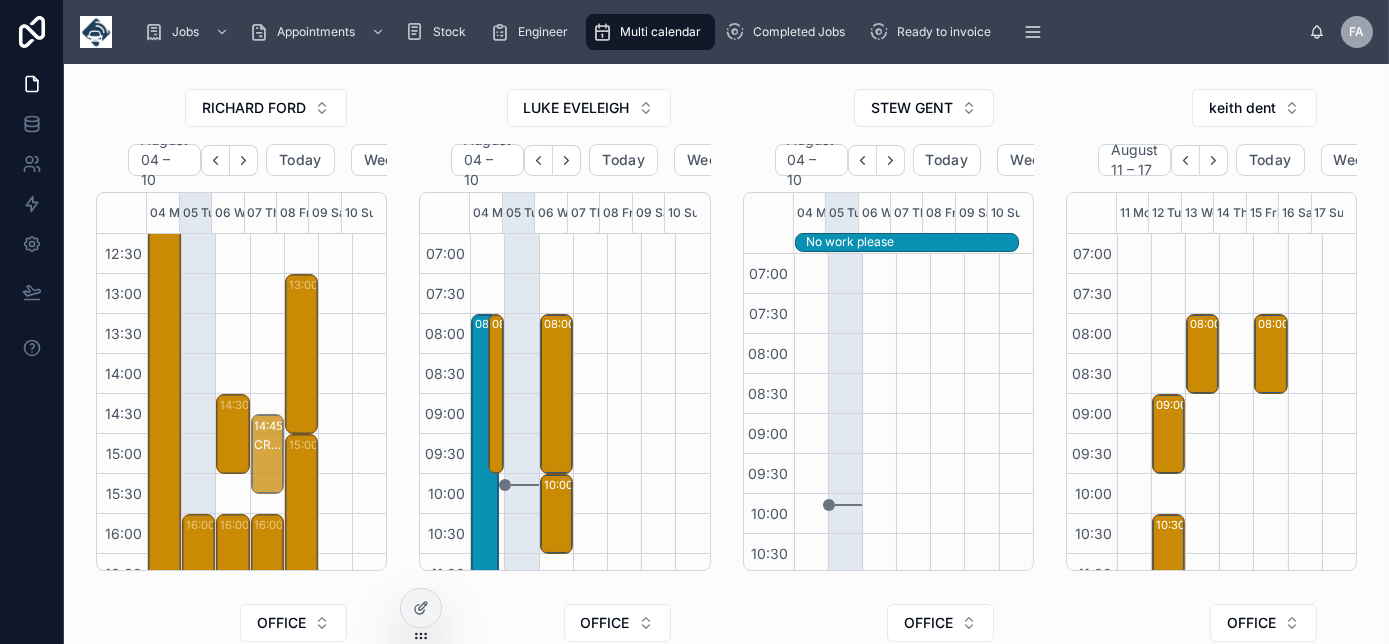 drag, startPoint x: 264, startPoint y: 400, endPoint x: 265, endPoint y: 462, distance: 62.008064 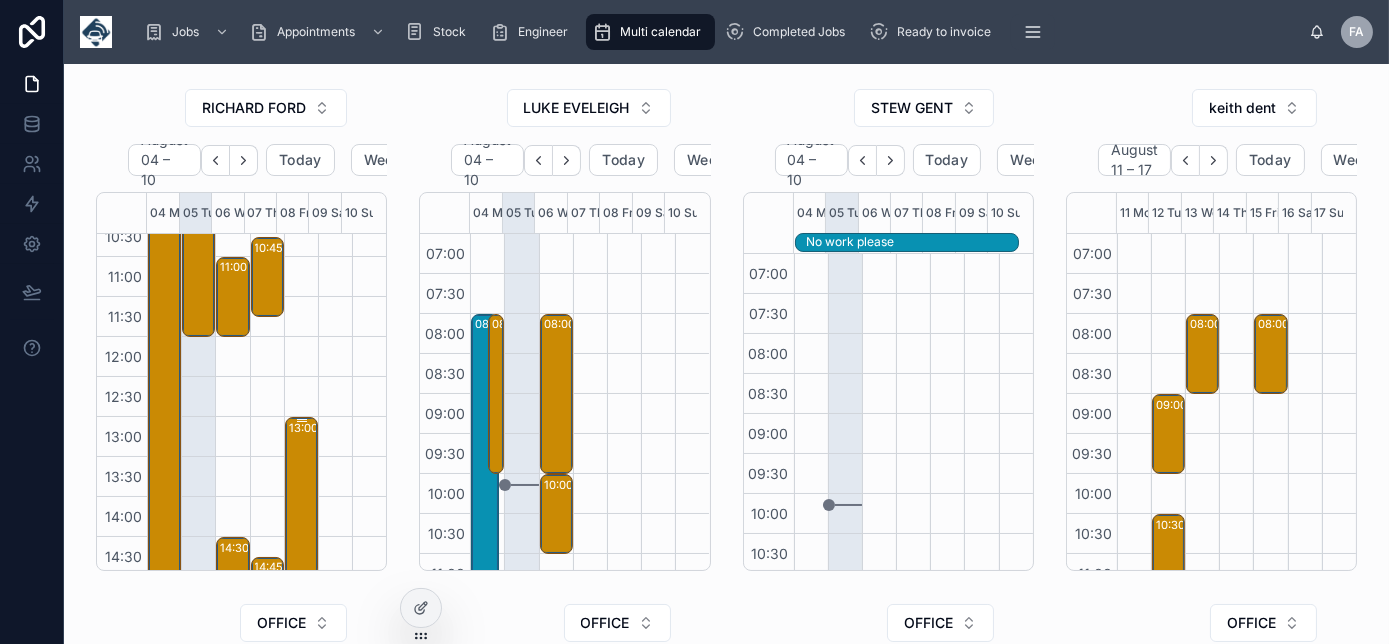 scroll, scrollTop: 258, scrollLeft: 0, axis: vertical 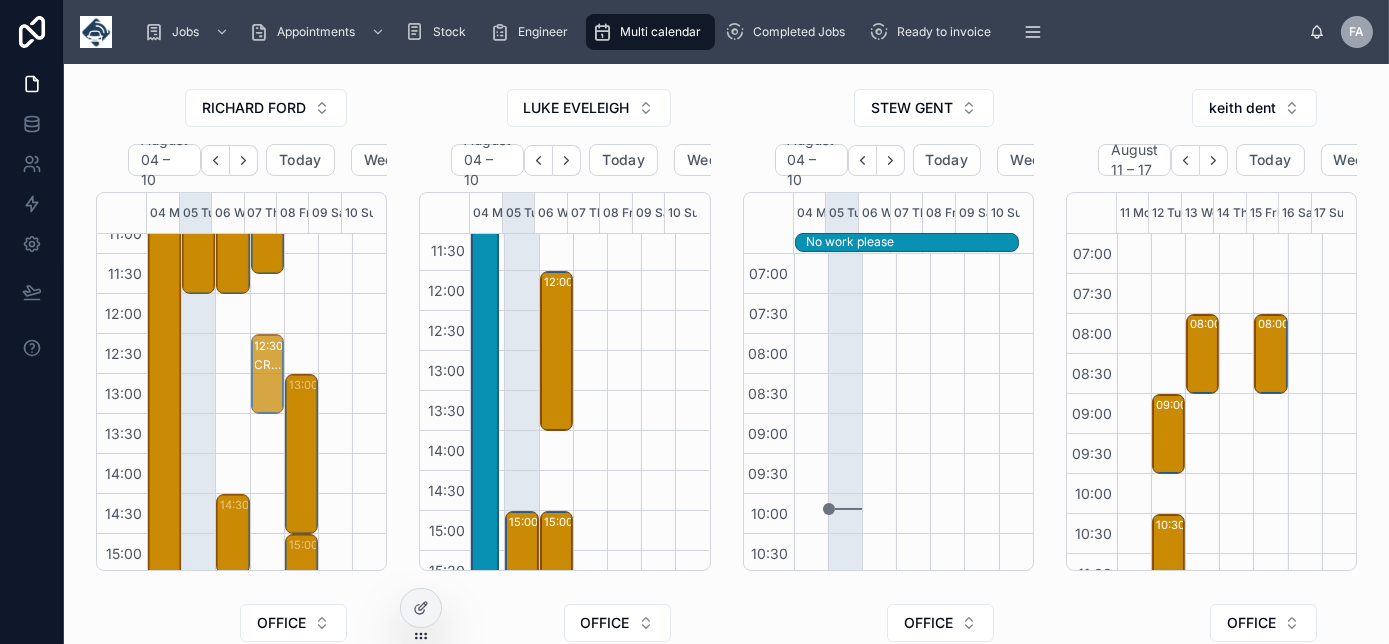 drag, startPoint x: 261, startPoint y: 287, endPoint x: 264, endPoint y: 389, distance: 102.044106 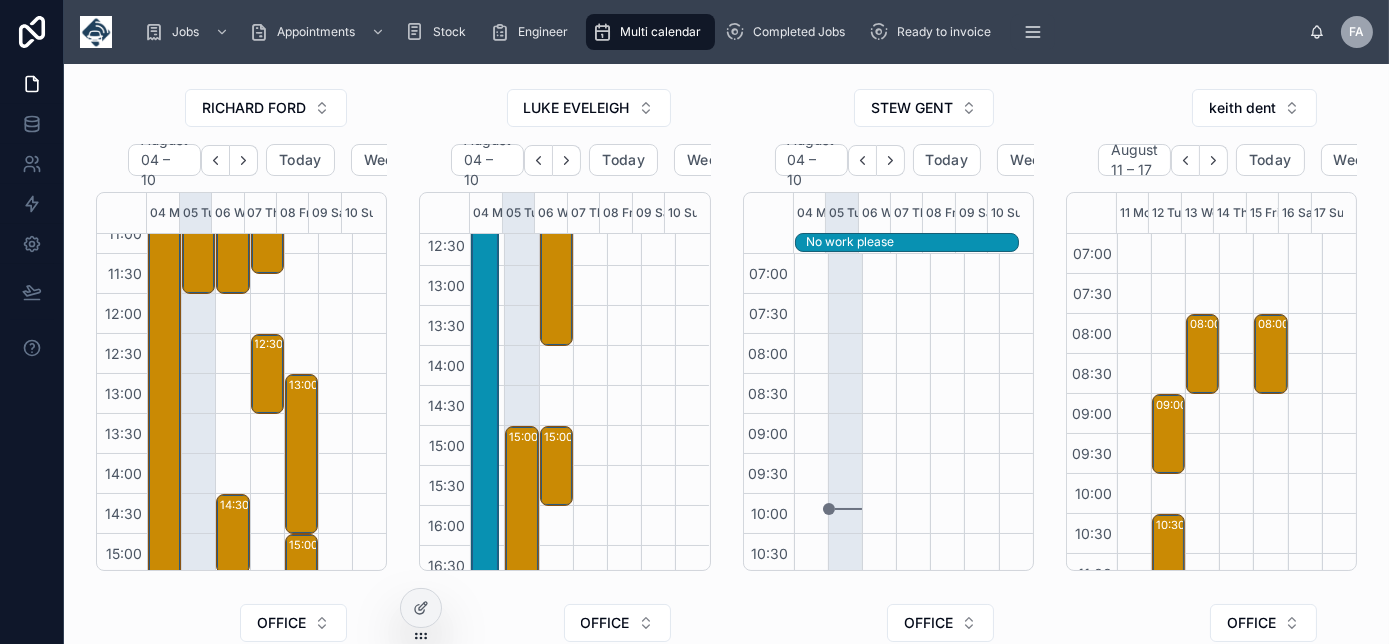 scroll, scrollTop: 545, scrollLeft: 0, axis: vertical 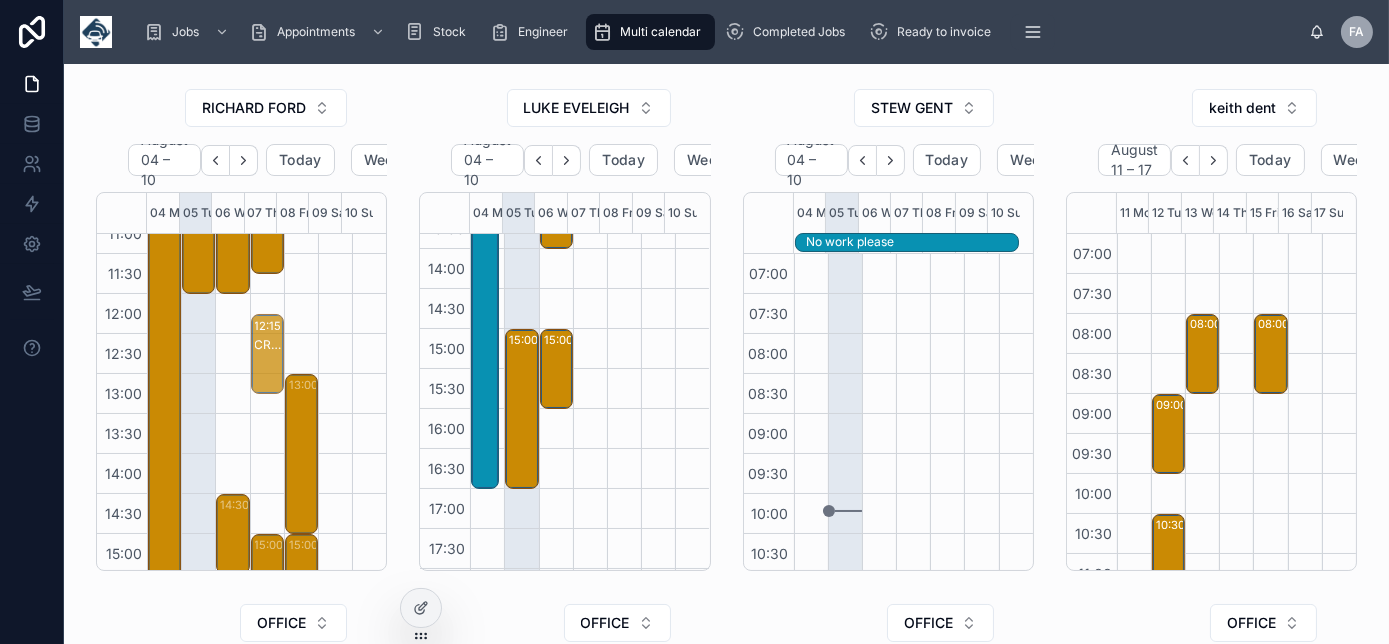 drag, startPoint x: 258, startPoint y: 367, endPoint x: 252, endPoint y: 354, distance: 14.3178215 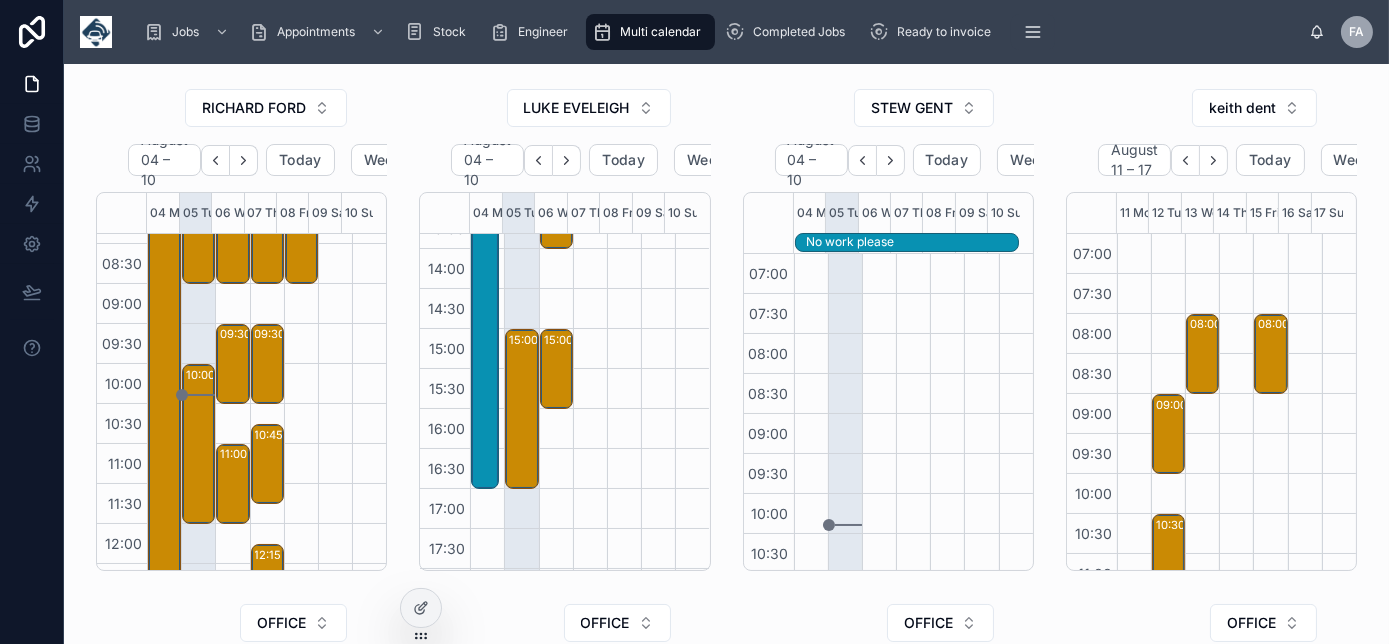 scroll, scrollTop: 0, scrollLeft: 0, axis: both 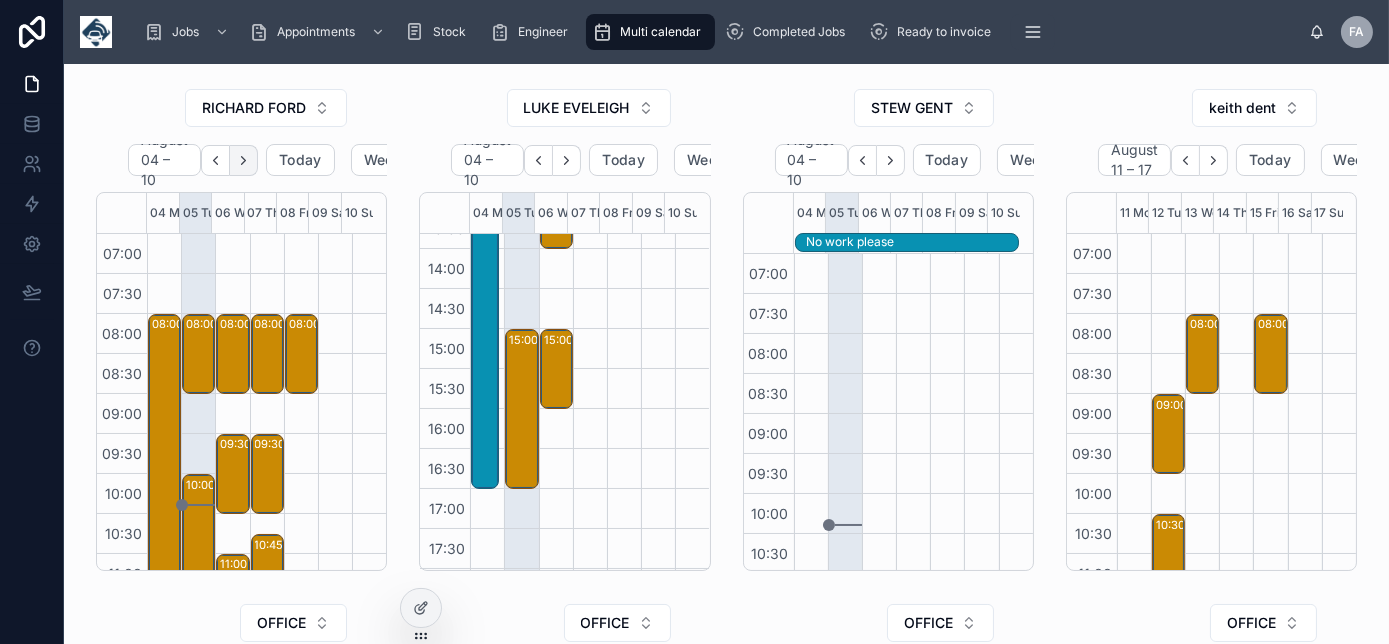 click 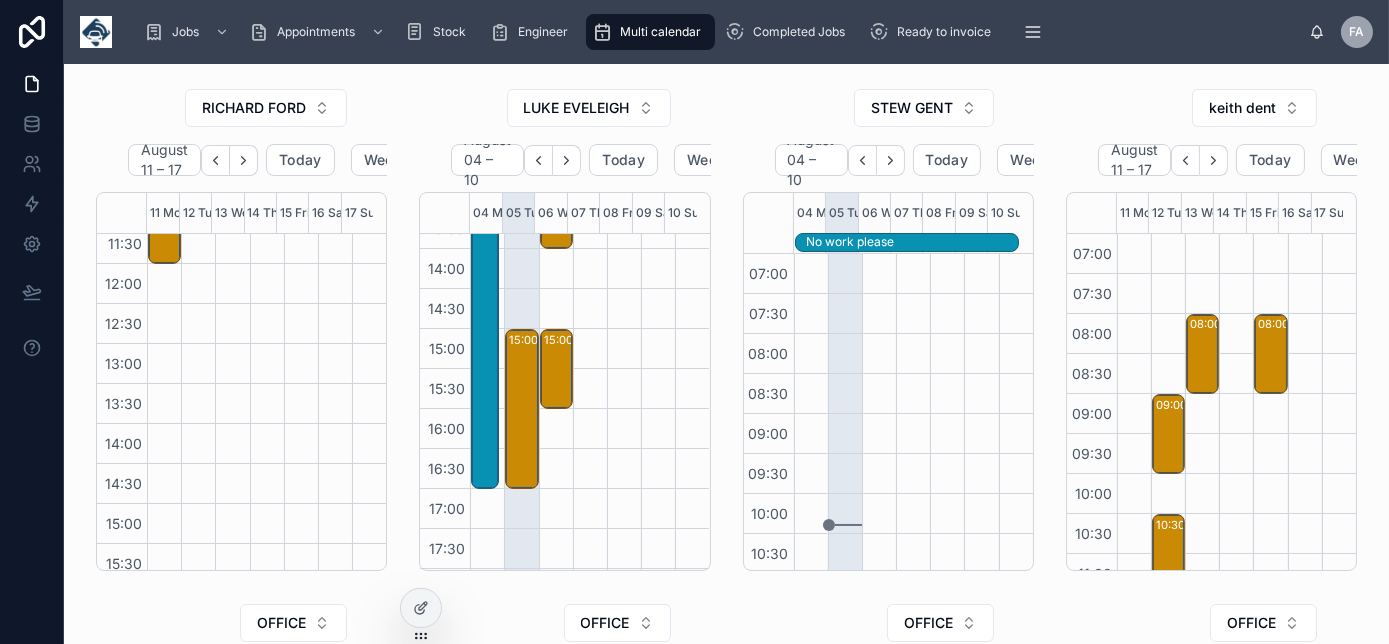 scroll, scrollTop: 272, scrollLeft: 0, axis: vertical 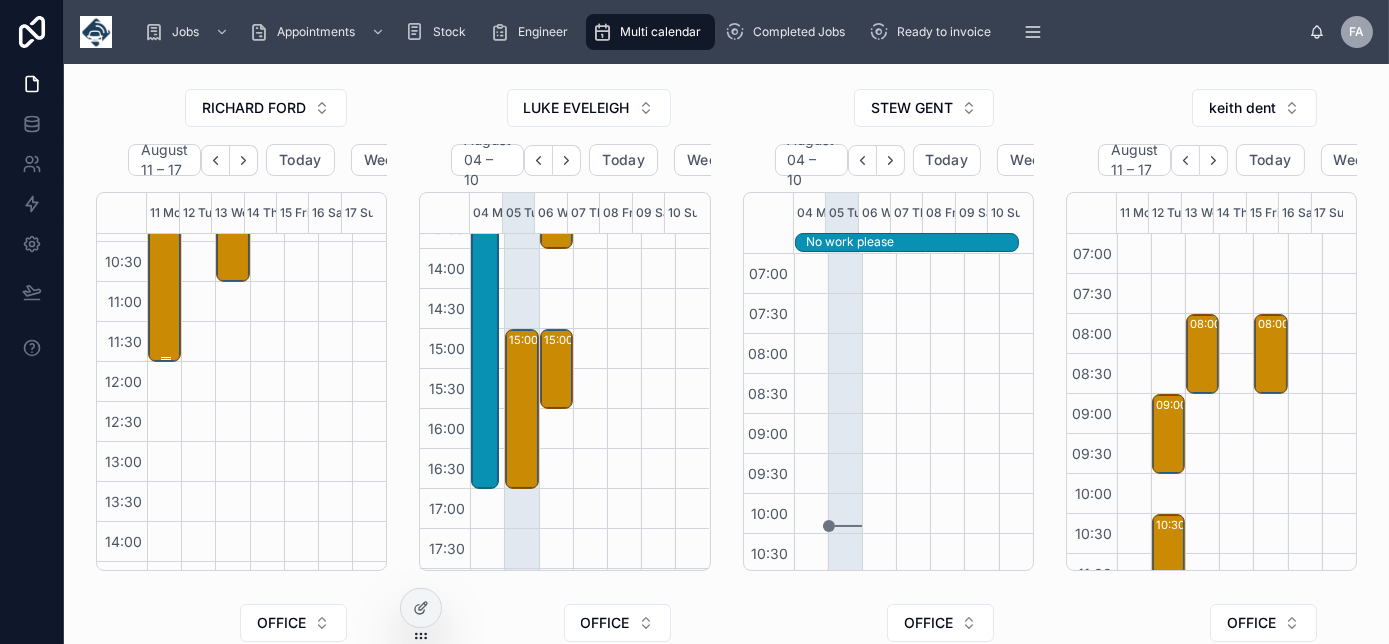 click on "10:00 – 12:00 Bron Afon Community Housing Ltd - 00322721 - TN360 ADD ON X 2 VT101 installs - NP44 3AB" at bounding box center [165, 282] 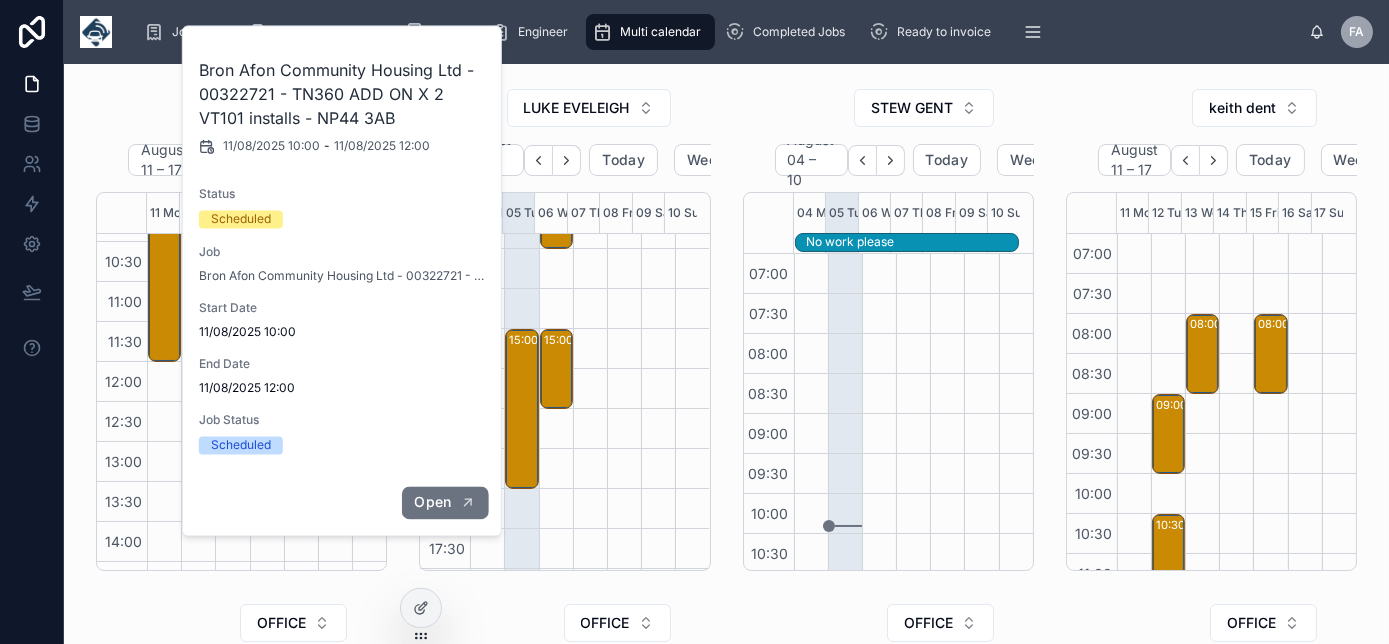 click on "Open" at bounding box center (444, 502) 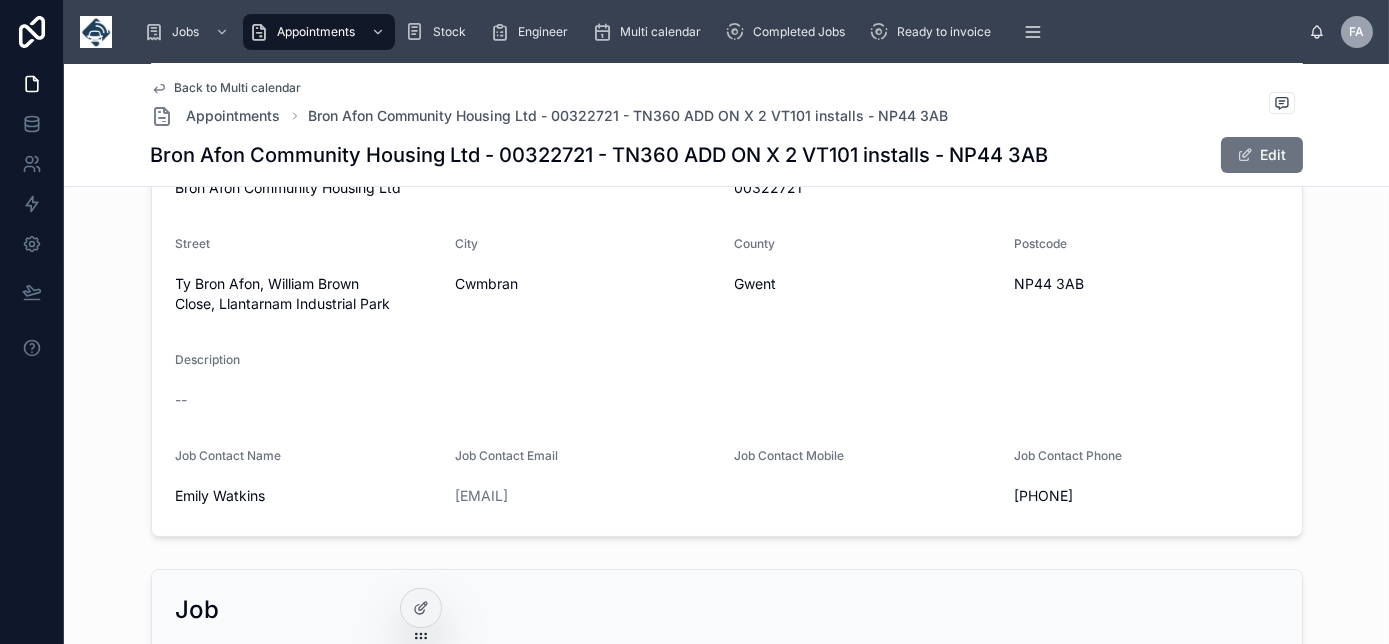 scroll, scrollTop: 636, scrollLeft: 0, axis: vertical 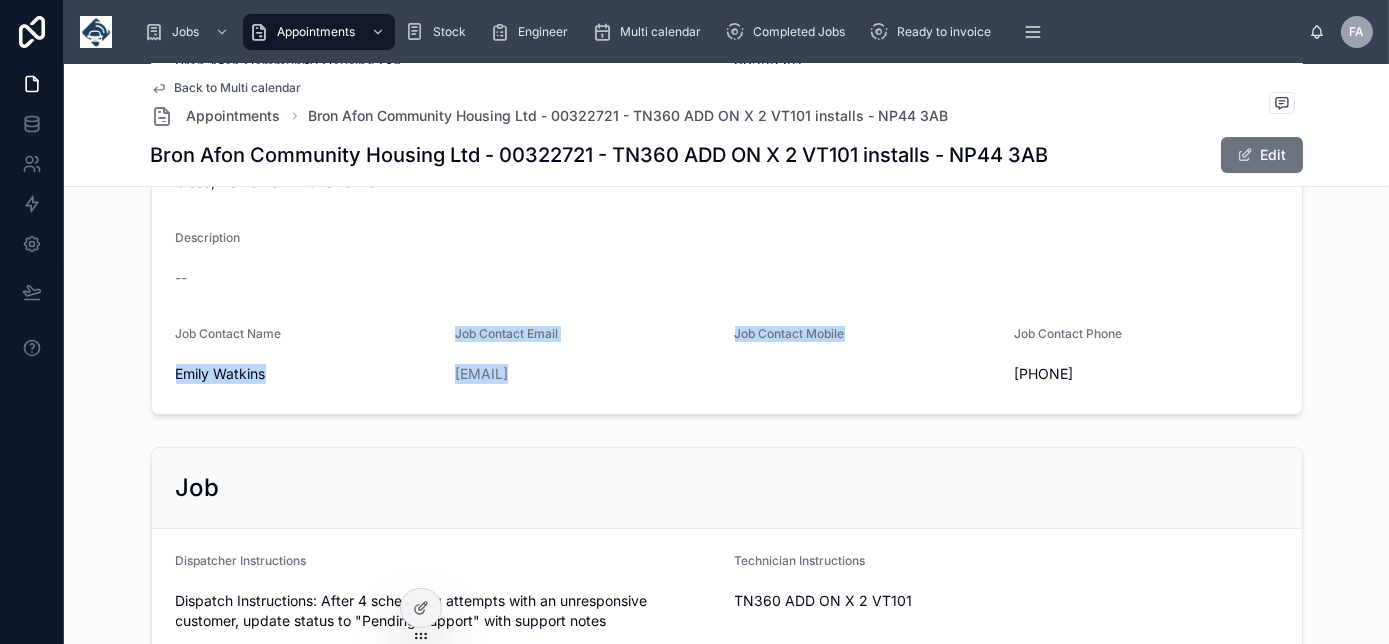 drag, startPoint x: 149, startPoint y: 378, endPoint x: 744, endPoint y: 401, distance: 595.4444 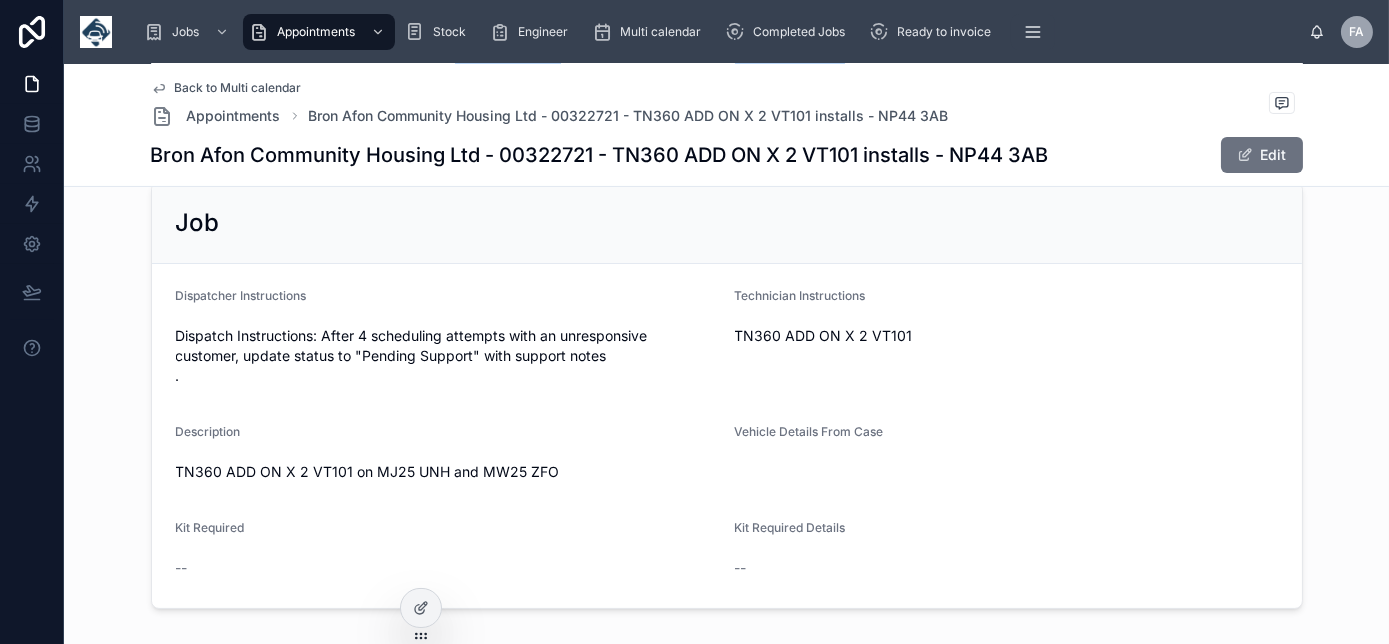 scroll, scrollTop: 1000, scrollLeft: 0, axis: vertical 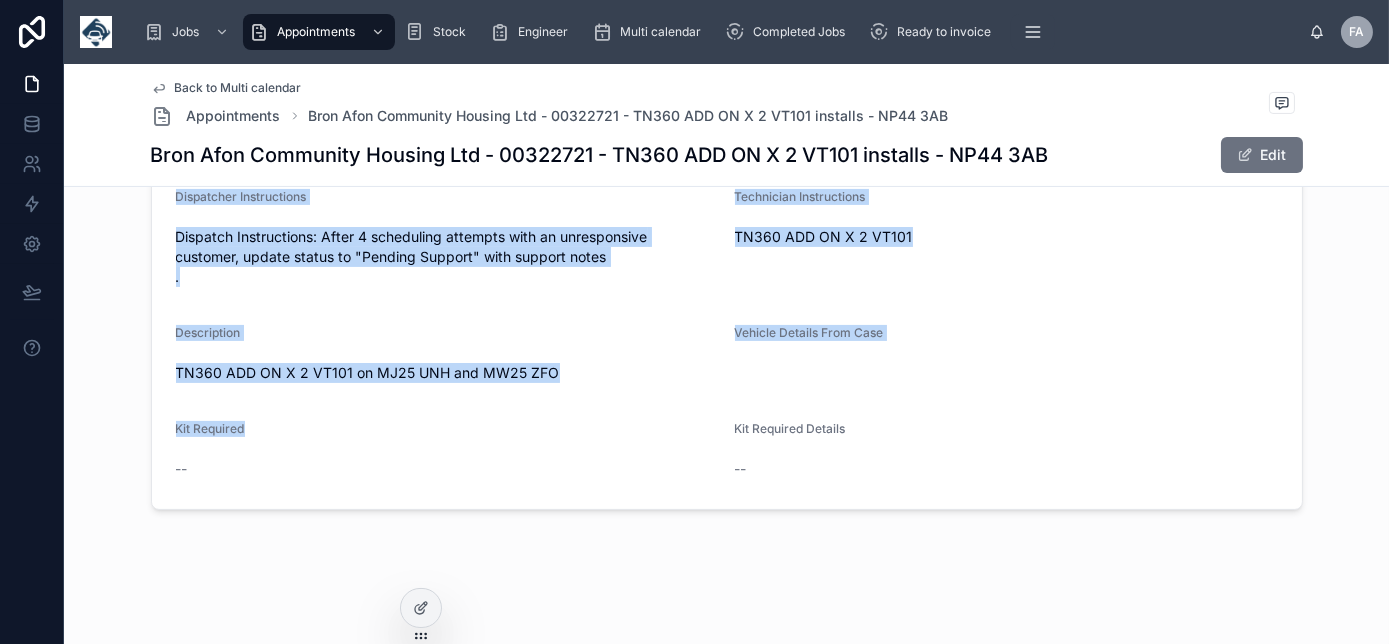 drag, startPoint x: 587, startPoint y: 403, endPoint x: 169, endPoint y: 203, distance: 463.3832 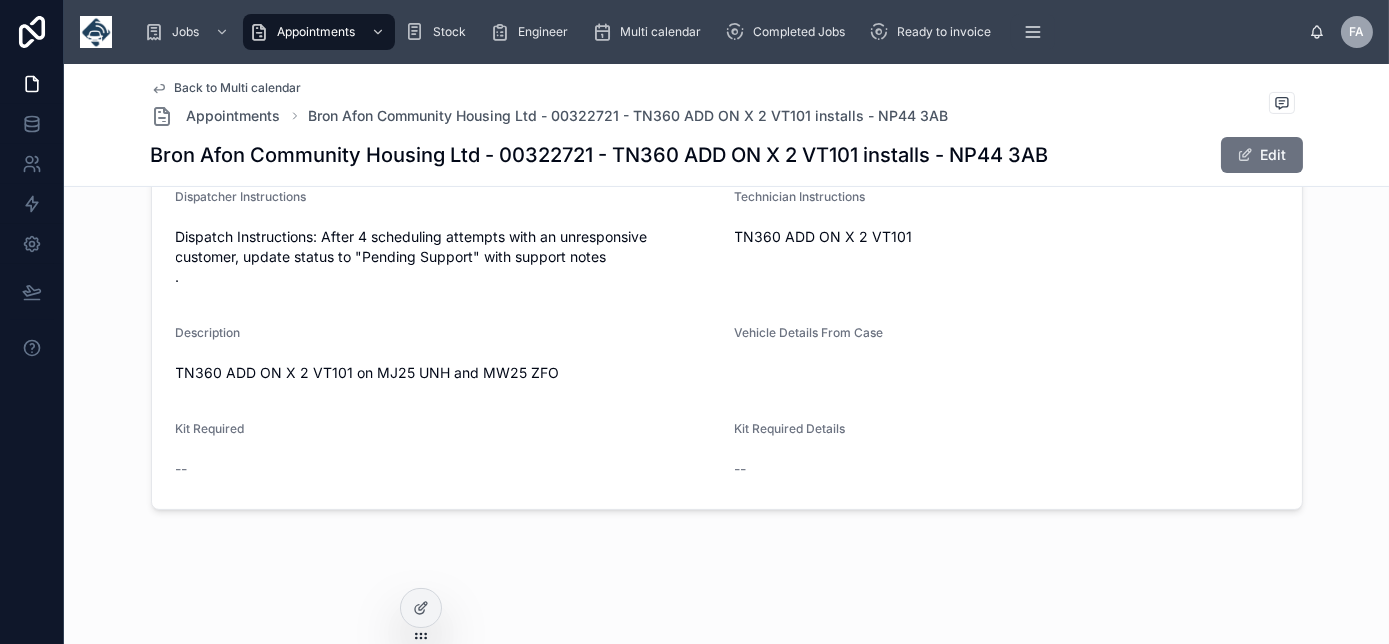 click on "Back to Multi calendar Appointments Bron Afon Community Housing Ltd - 00322721 - TN360 ADD ON X 2 VT101 installs - NP44 3AB Bron Afon Community Housing Ltd - 00322721 - TN360 ADD ON X 2 VT101 installs - NP44 3AB Edit 1 Scheduled 2 Completed 3 Cancelled 4 Holiday Start Date 11/08/2025 10:00 End Date 11/08/2025 12:00 Name Bron Afon Community Housing Ltd - 00322721 - TN360 ADD ON X 2 VT101 installs - NP44 3AB Engineers RICHARD FORD Job Bron Afon Community Housing Ltd - 00322721 - TN360 ADD ON X 2 VT101 installs - NP44 3AB (45873.33948684028) Job Status Scheduled Customer Bron Afon Community Housing Ltd Work Order Number 00322721 Street Ty Bron Afon, William Brown Close, Llantarnam Industrial Park City Cwmbran County Gwent Postcode NP44 3AB Description -- Job Contact Name Emily Watkins Job Contact Email emily.watkins@bronafon.org.uk Job Contact Mobile Job Contact Phone 01633 620439 Job Dispatcher Instructions Technician Instructions TN360 ADD ON X 2 VT101 Description Vehicle Details From Case Kit Required -- --" at bounding box center [726, -145] 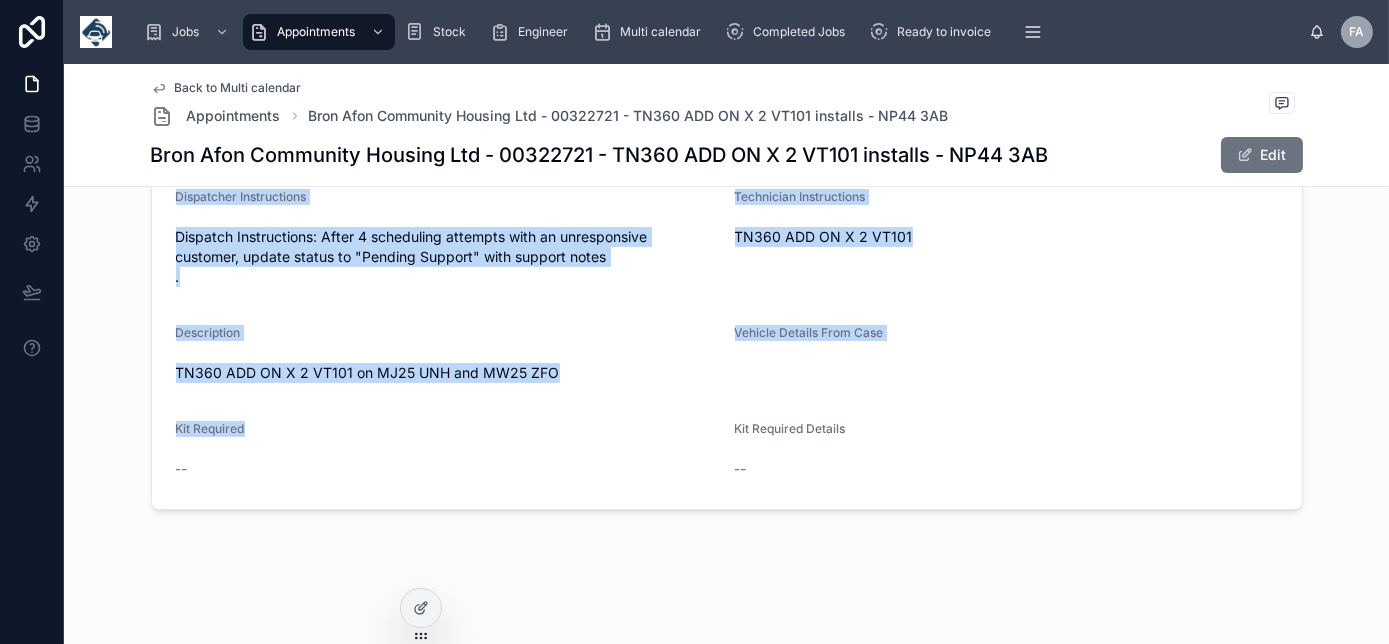 drag, startPoint x: 546, startPoint y: 402, endPoint x: 154, endPoint y: 202, distance: 440.07272 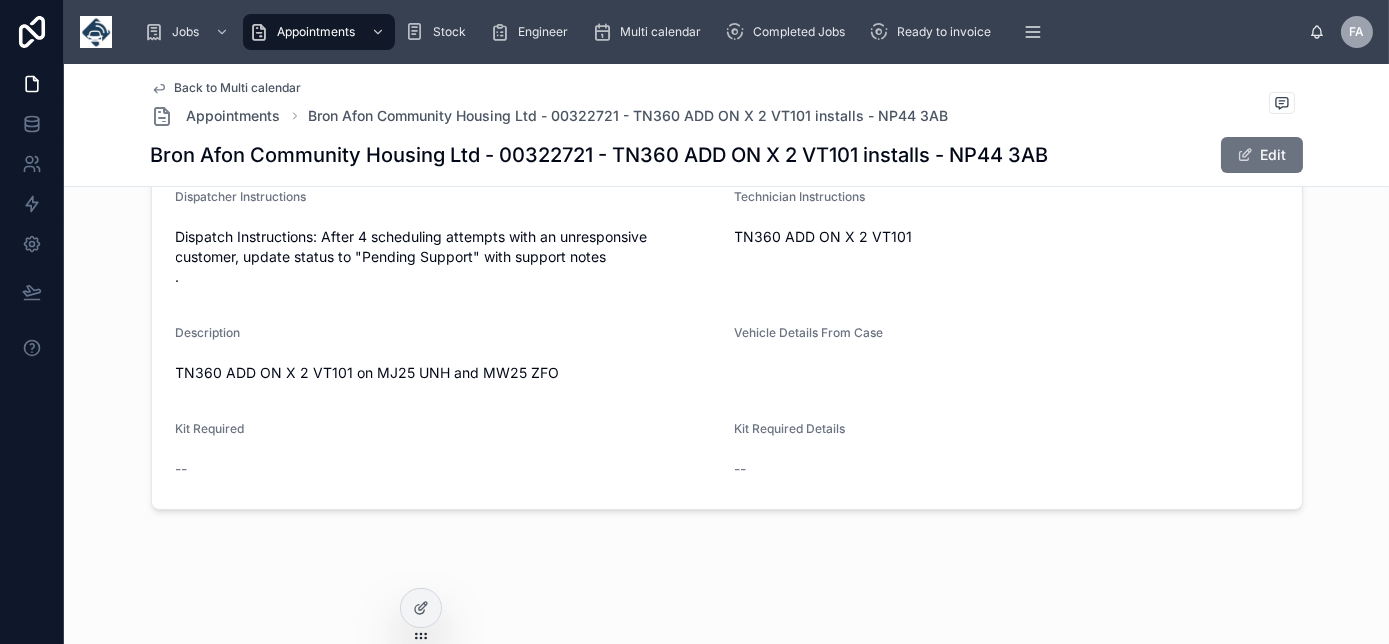 click on "--" at bounding box center (447, 469) 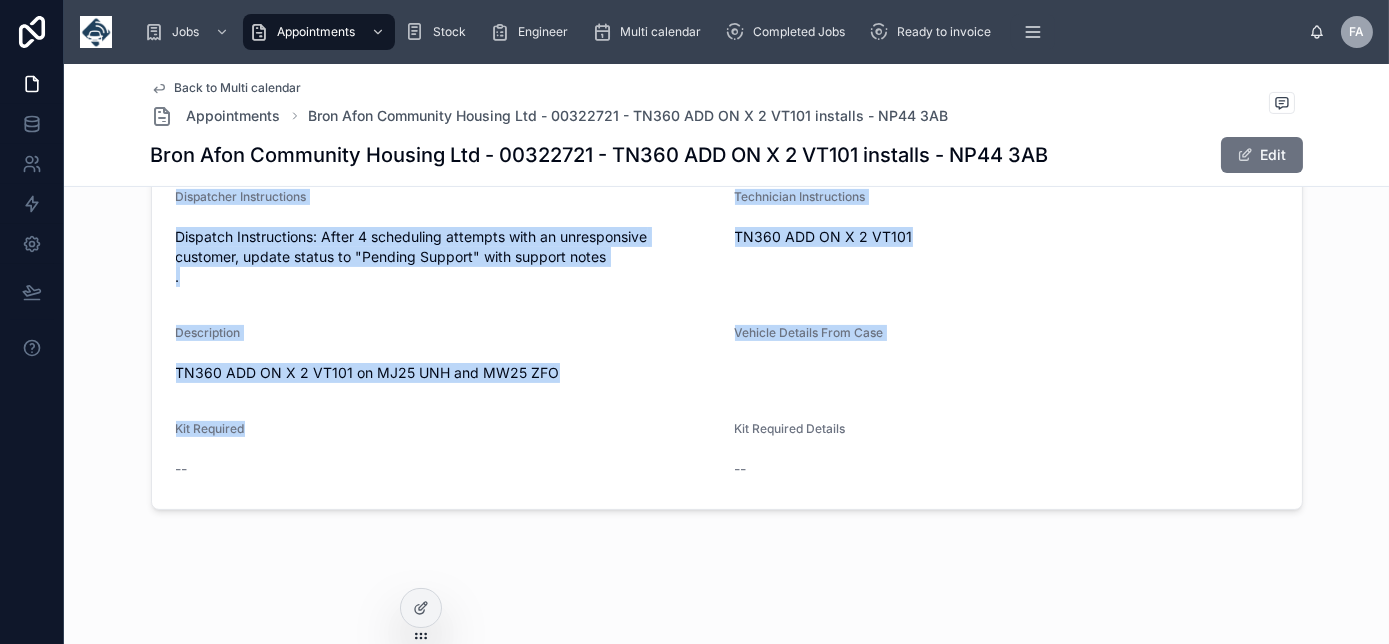 drag, startPoint x: 295, startPoint y: 432, endPoint x: 170, endPoint y: 195, distance: 267.94403 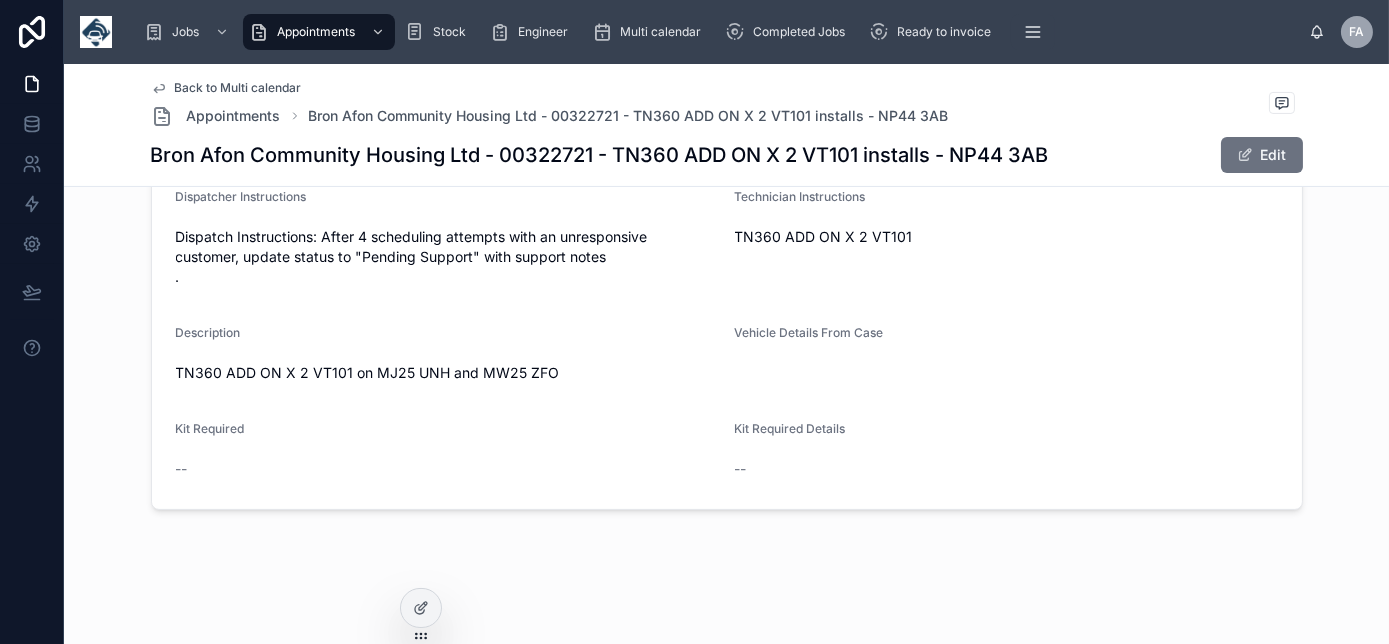 click on "Kit Required --" at bounding box center (447, 453) 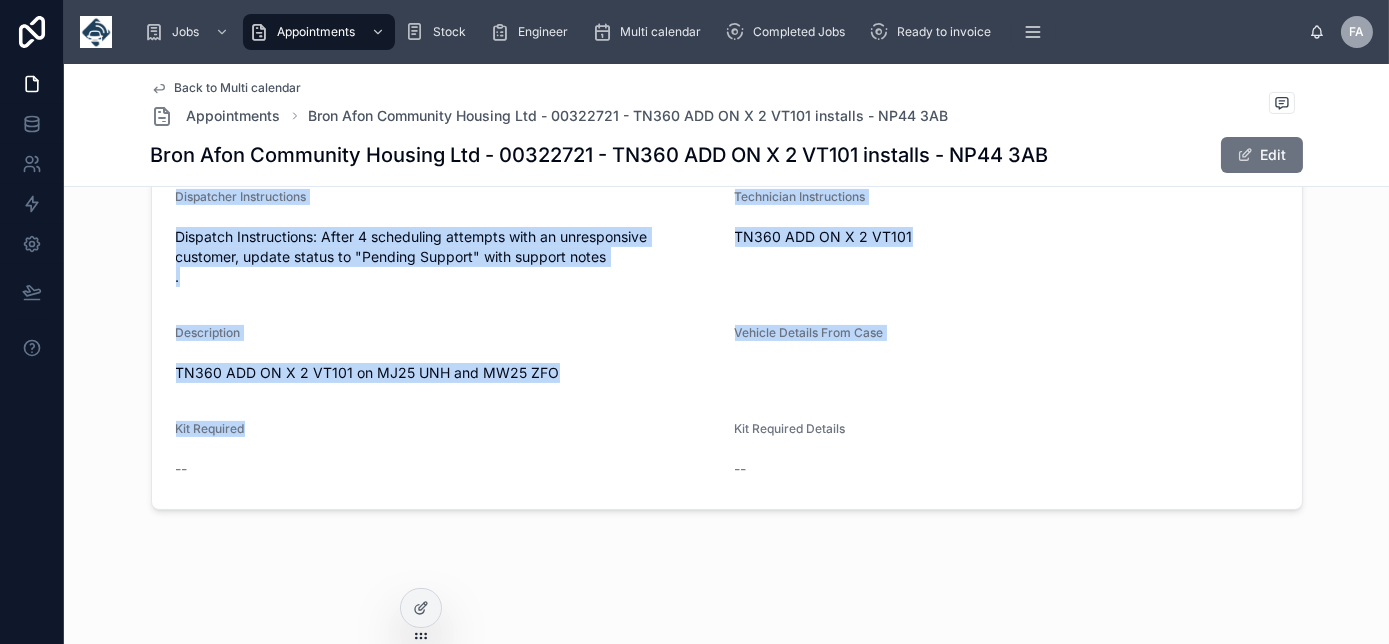drag, startPoint x: 357, startPoint y: 441, endPoint x: 172, endPoint y: 205, distance: 299.86832 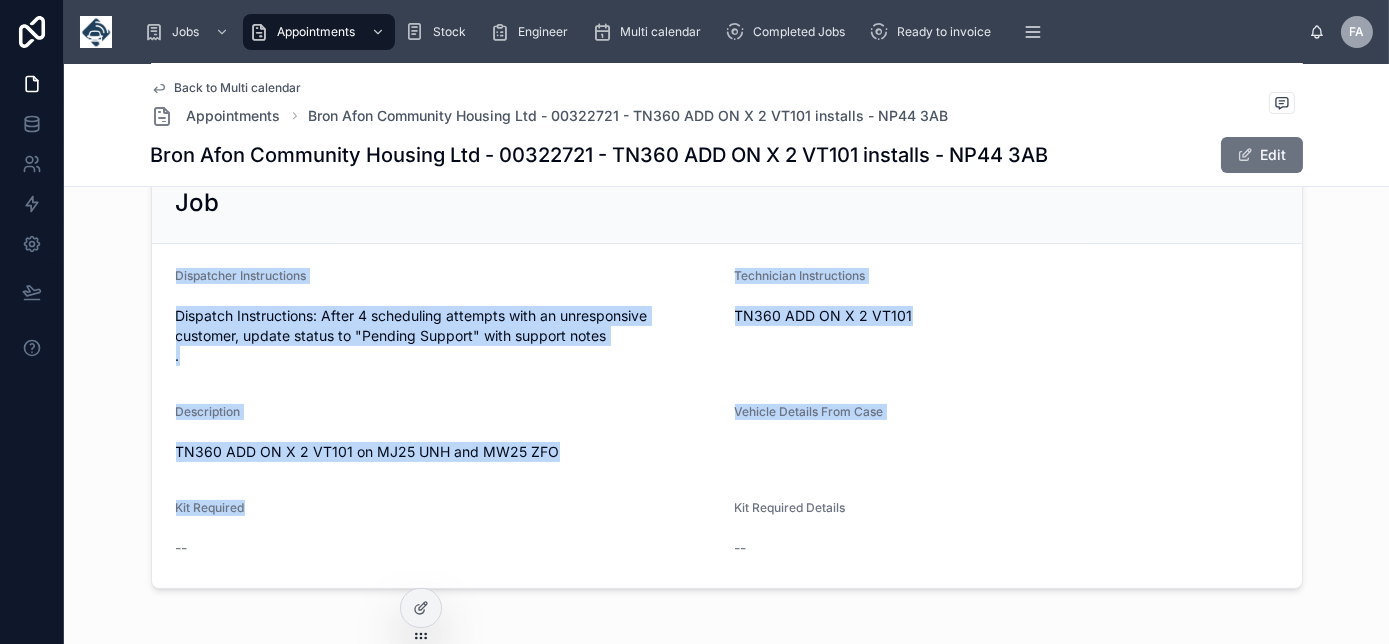 scroll, scrollTop: 1000, scrollLeft: 0, axis: vertical 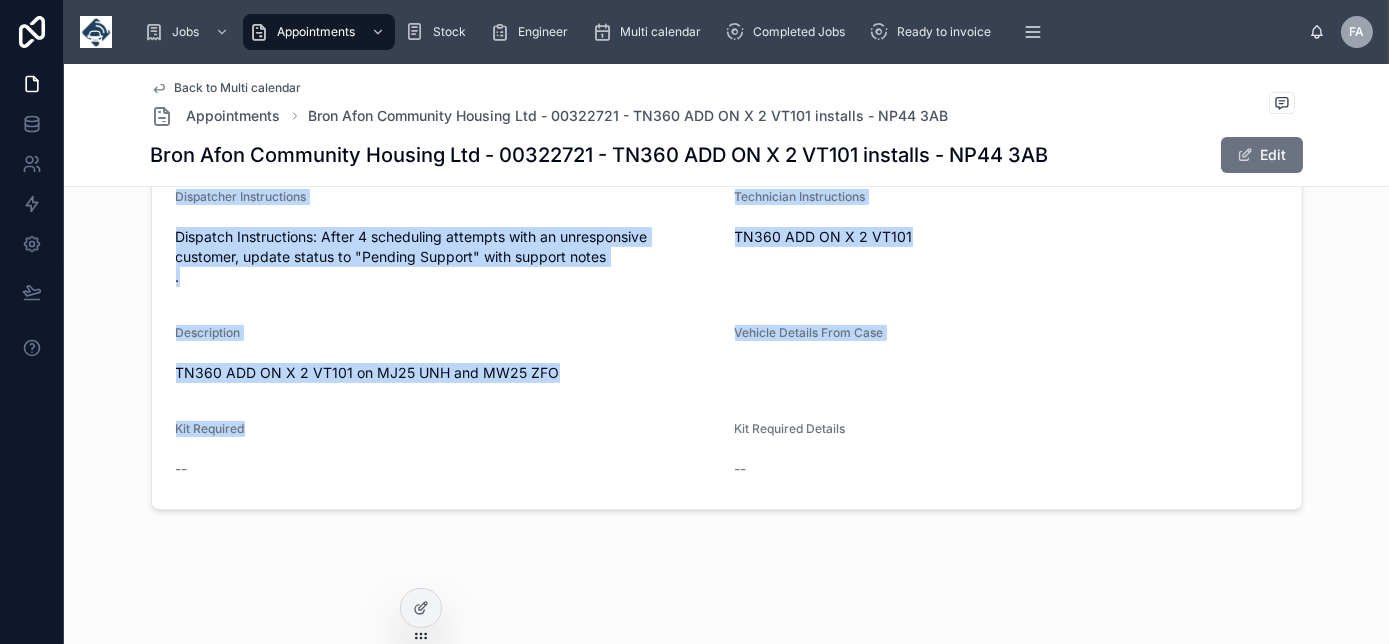 click on "Dispatcher Instructions Dispatch Instructions: After 4 scheduling attempts with an unresponsive customer, update status to "Pending Support" with support notes
. Technician Instructions TN360 ADD ON X 2 VT101 Description TN360 ADD ON X 2 VT101 on MJ25 UNH and MW25 ZFO Vehicle Details From Case Kit Required -- Kit Required Details --" at bounding box center [727, 337] 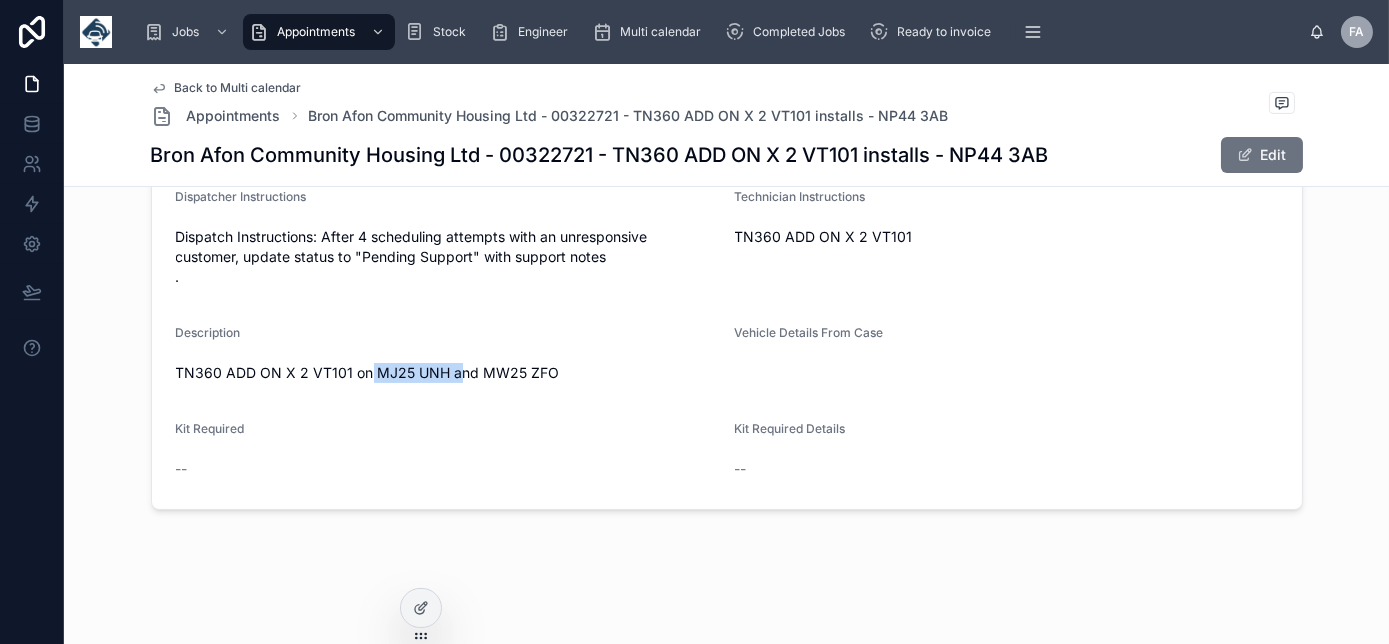 drag, startPoint x: 364, startPoint y: 371, endPoint x: 449, endPoint y: 370, distance: 85.00588 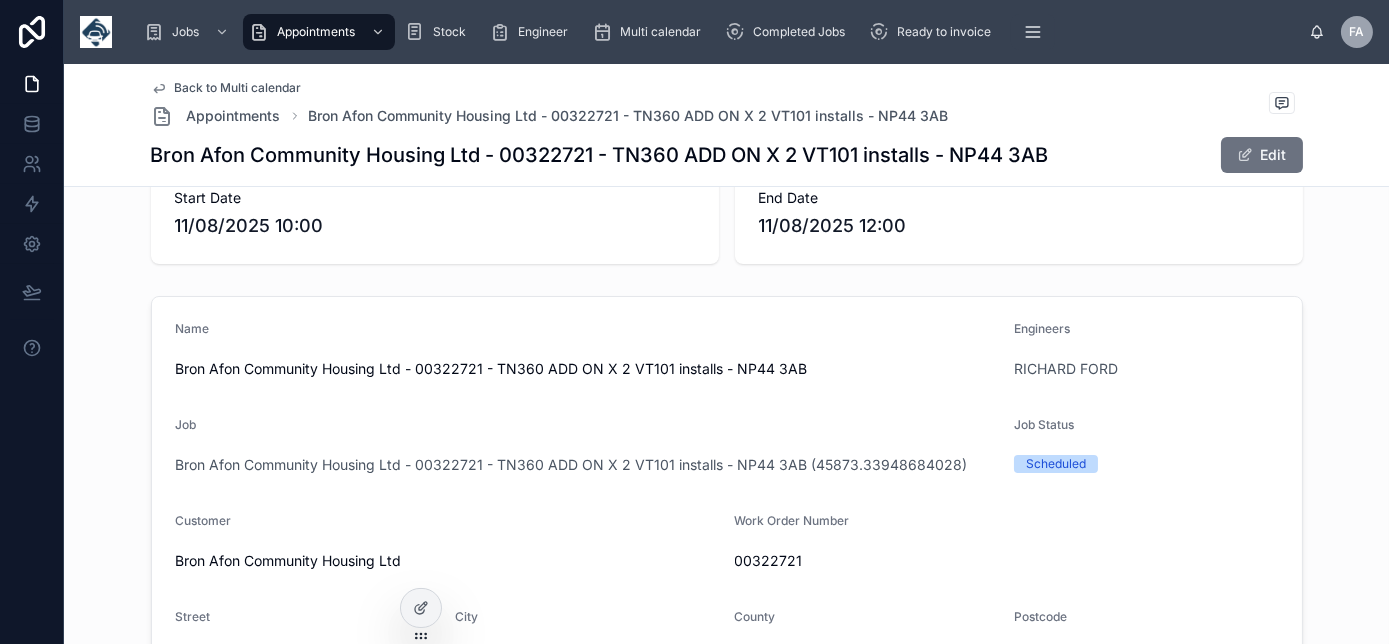 scroll, scrollTop: 0, scrollLeft: 0, axis: both 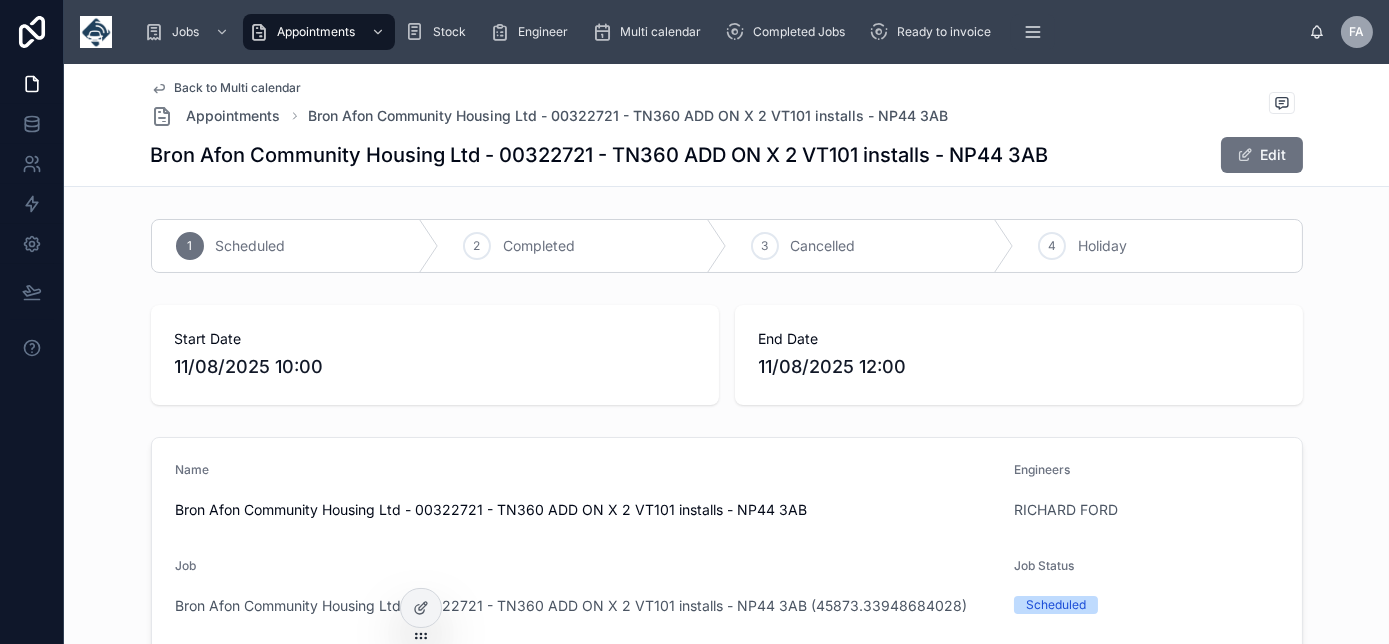 click on "Back to Multi calendar" at bounding box center [238, 88] 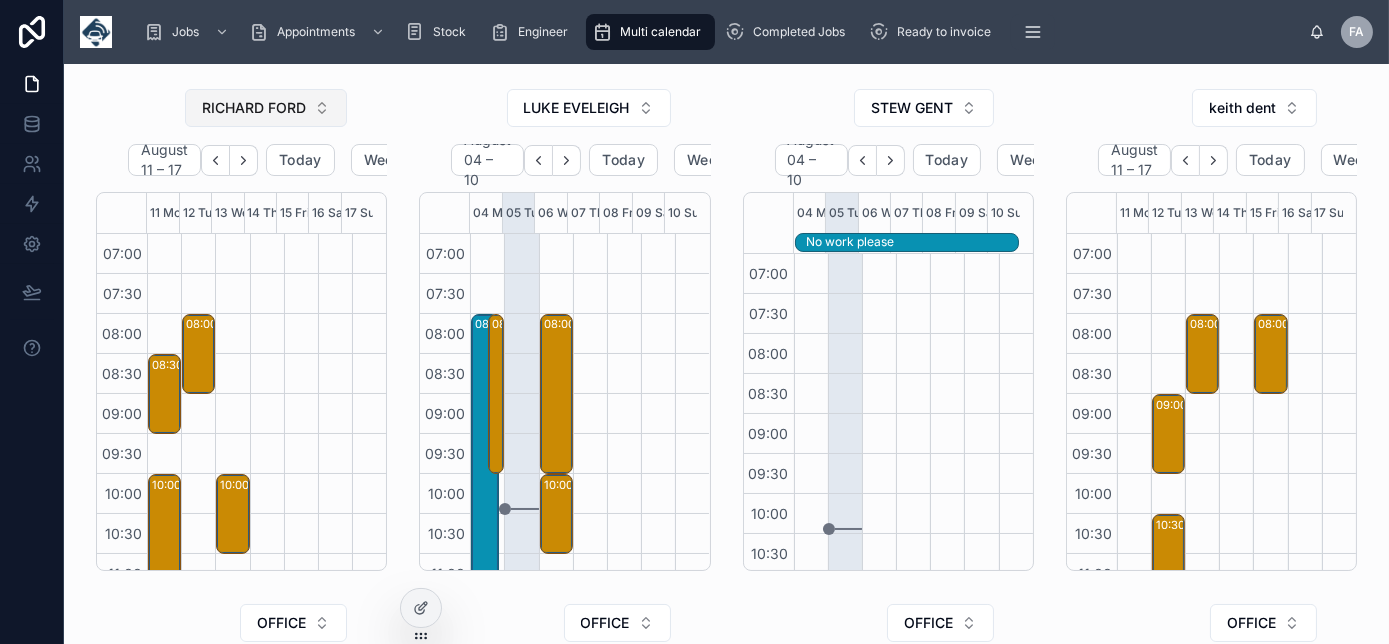 scroll, scrollTop: 560, scrollLeft: 0, axis: vertical 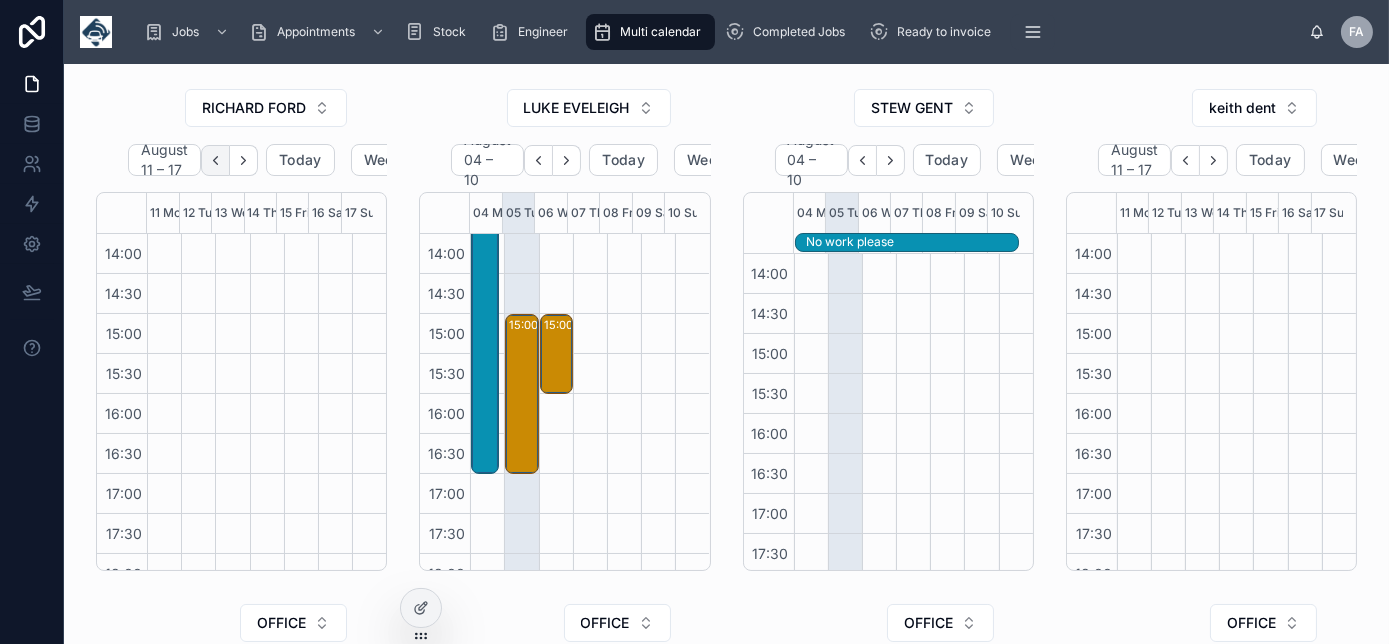 click 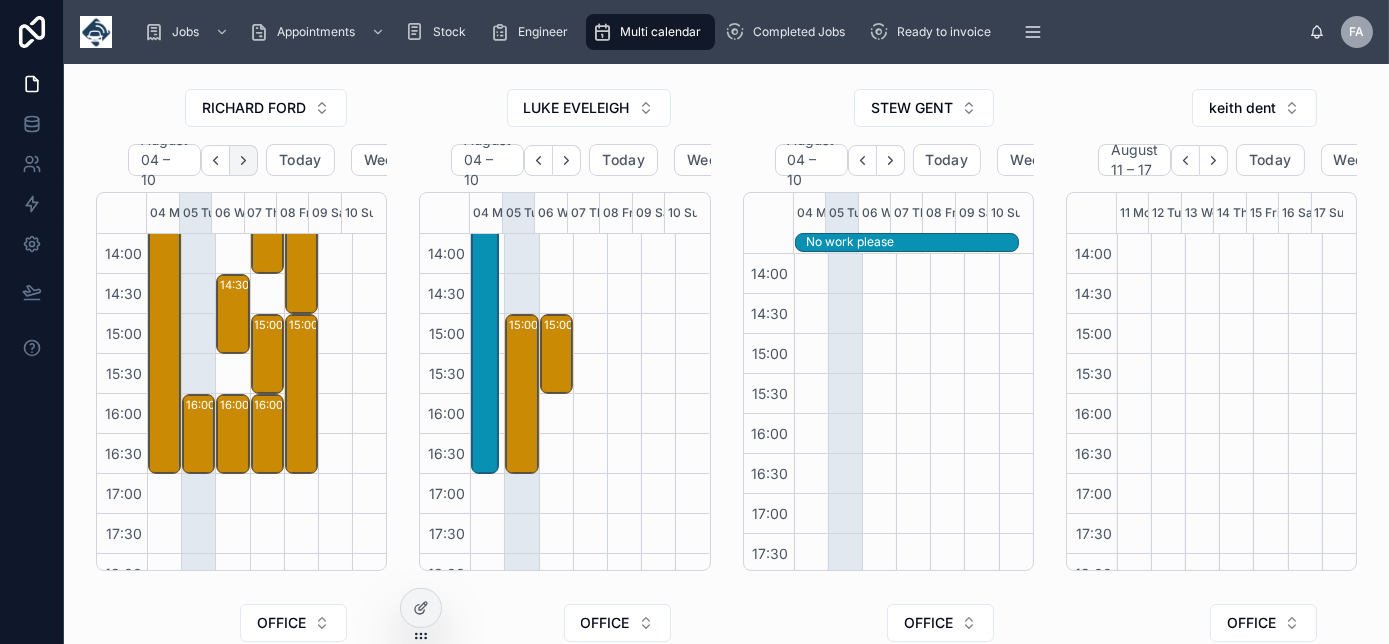 click 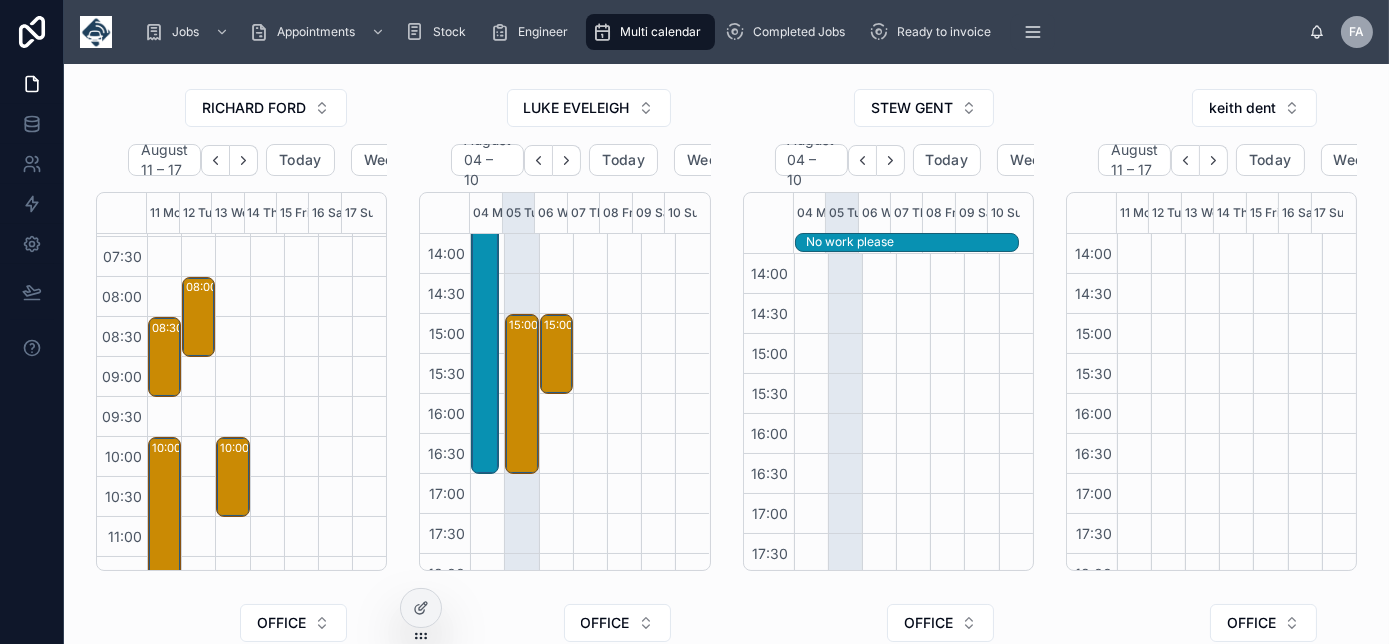scroll, scrollTop: 272, scrollLeft: 0, axis: vertical 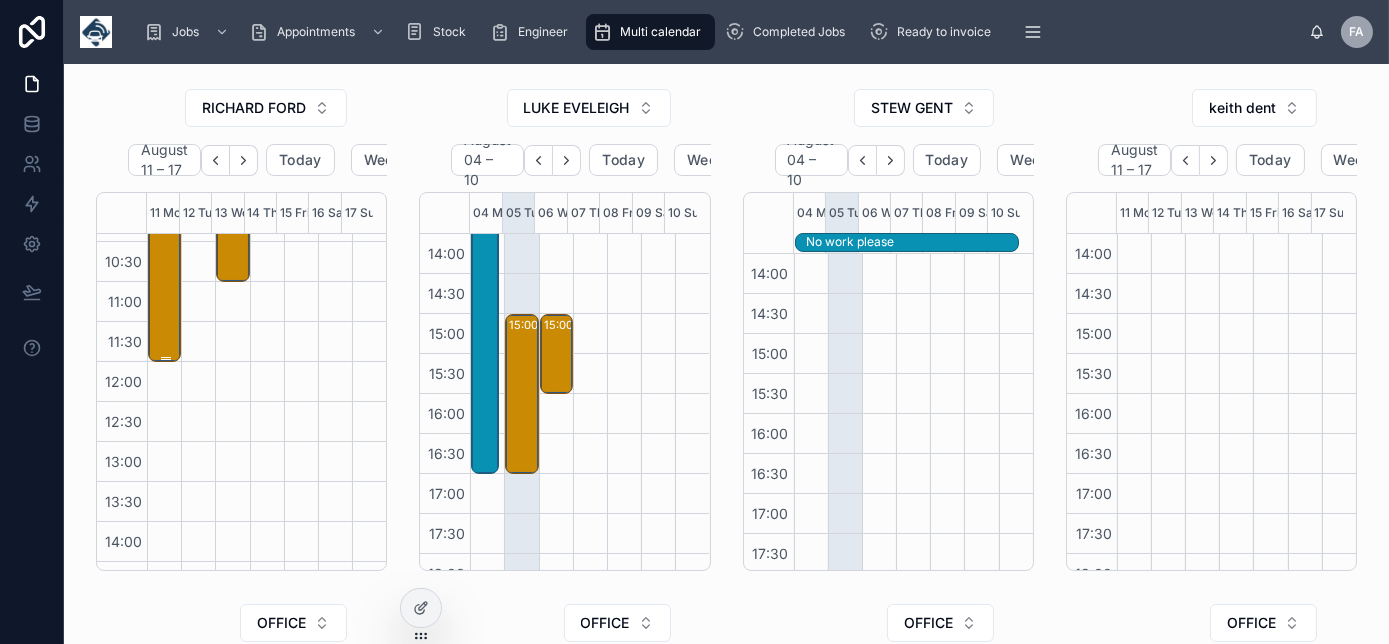 click on "10:00 – 12:00 Bron Afon Community Housing Ltd - 00322721 - TN360 ADD ON X 2 VT101 installs - NP44 3AB" at bounding box center (165, 282) 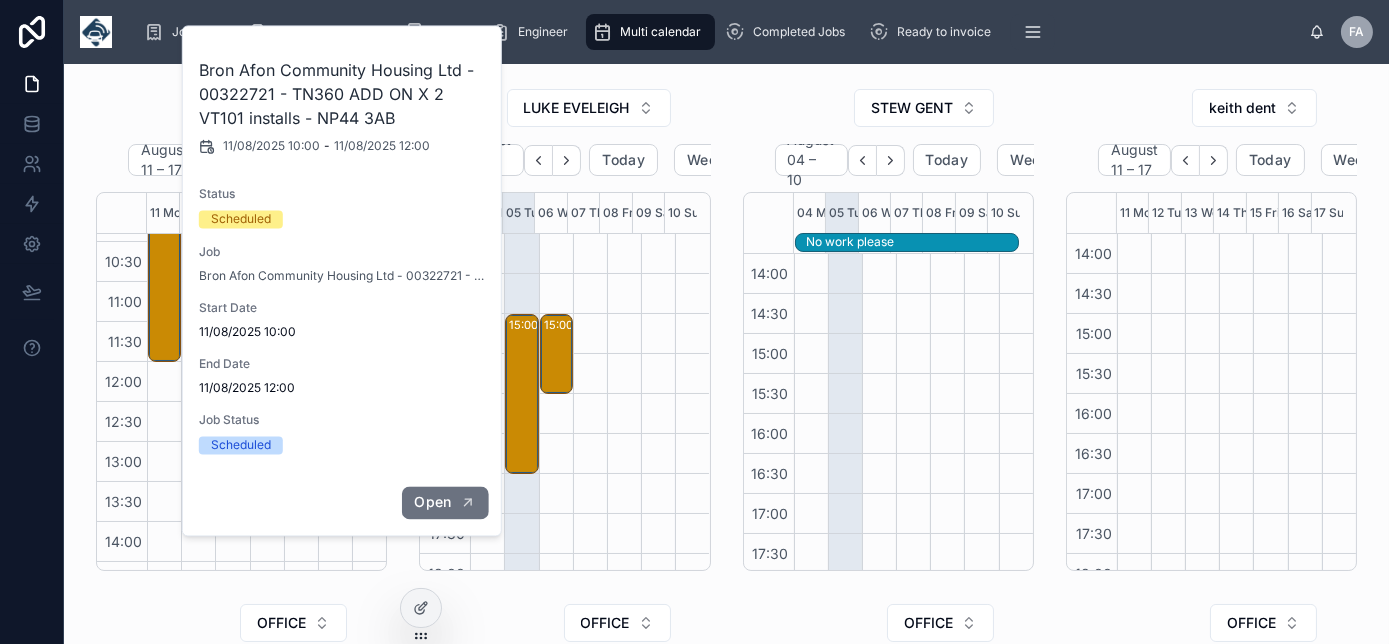 click on "Open" at bounding box center (432, 502) 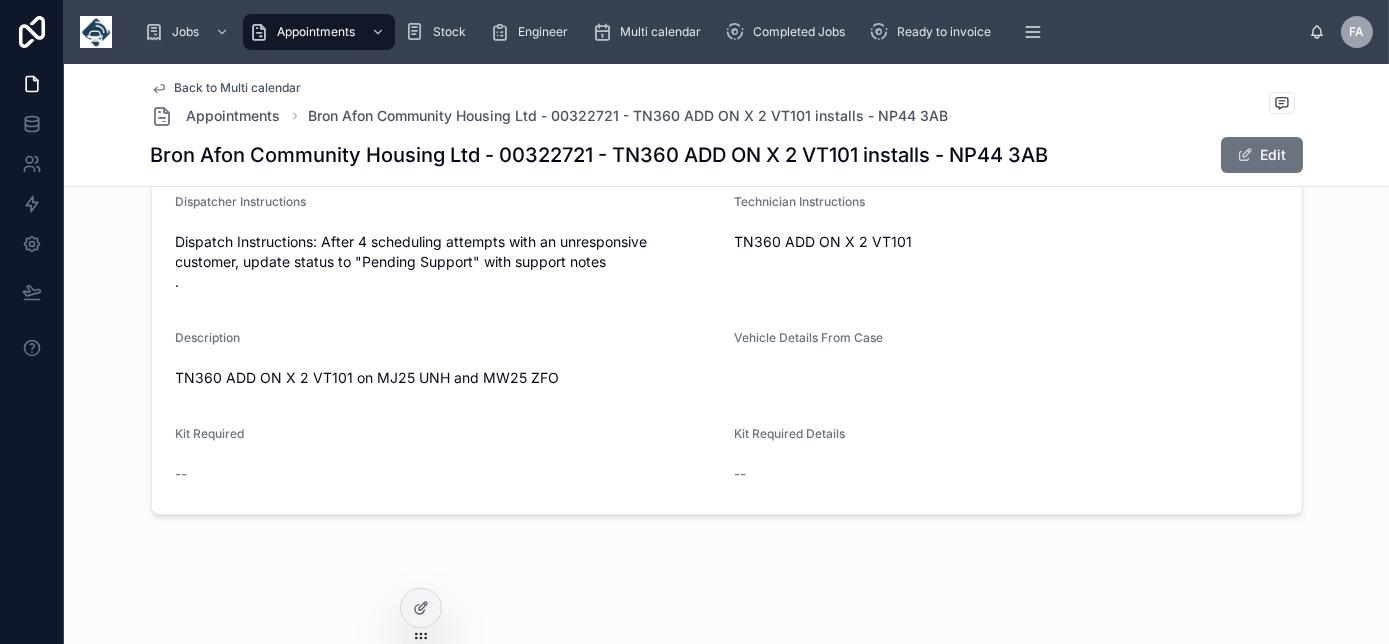 scroll, scrollTop: 1000, scrollLeft: 0, axis: vertical 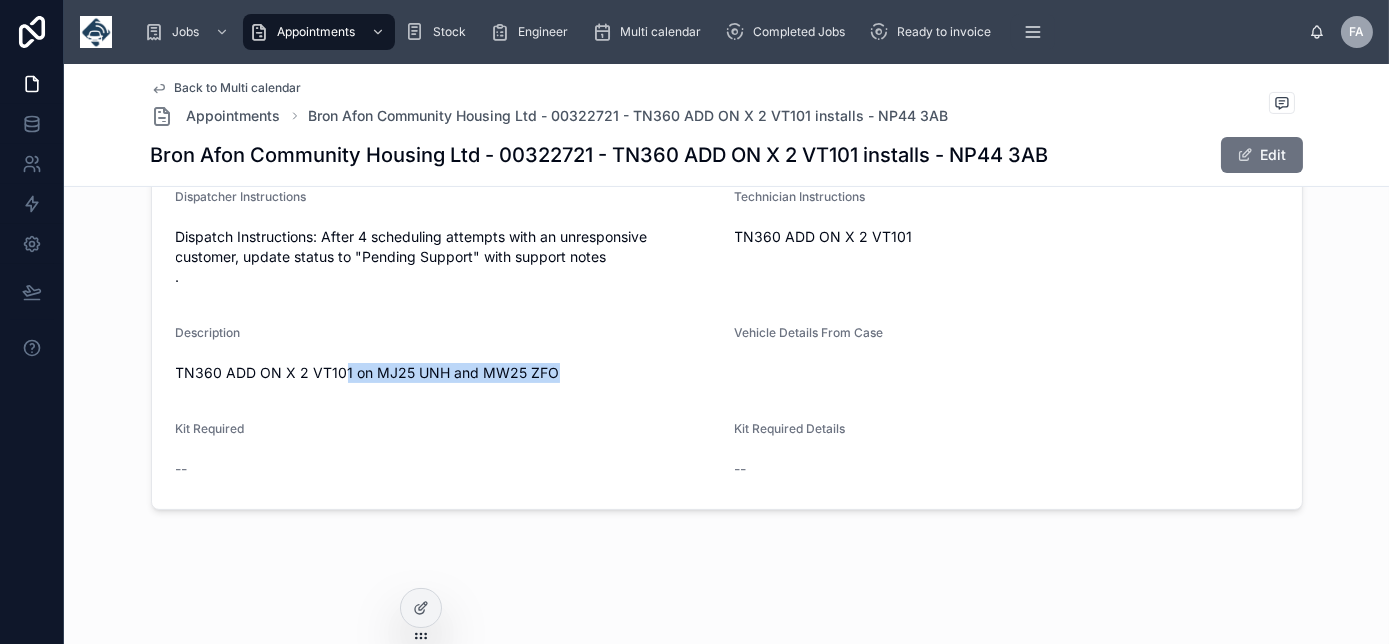 drag, startPoint x: 337, startPoint y: 357, endPoint x: 578, endPoint y: 379, distance: 242.00206 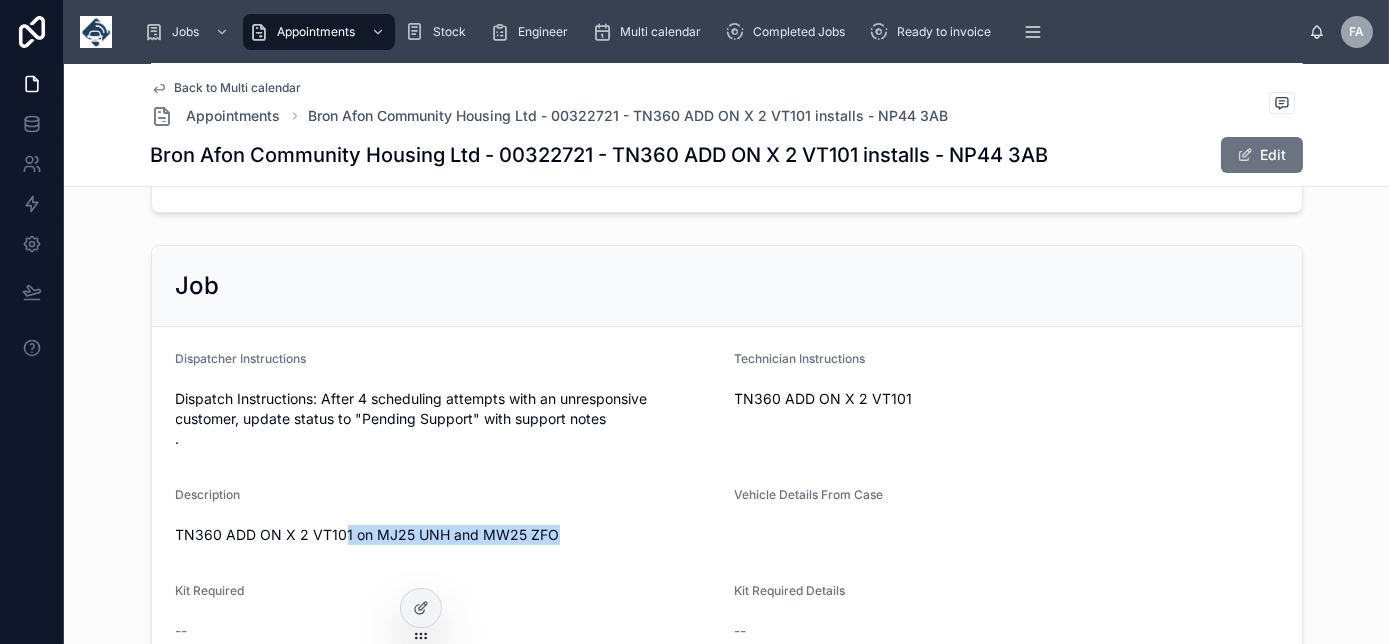 scroll, scrollTop: 818, scrollLeft: 0, axis: vertical 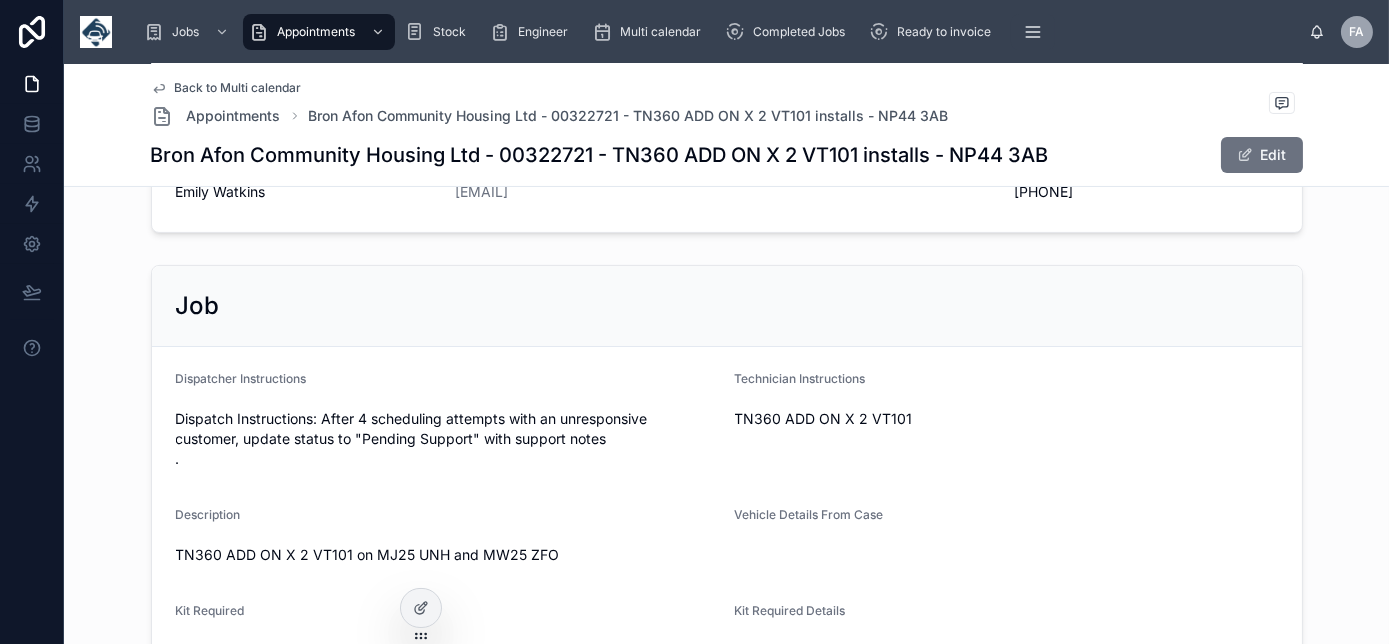 click on "Bron Afon Community Housing Ltd - 00322721 - TN360 ADD ON X 2 VT101 installs - NP44 3AB" at bounding box center [600, 155] 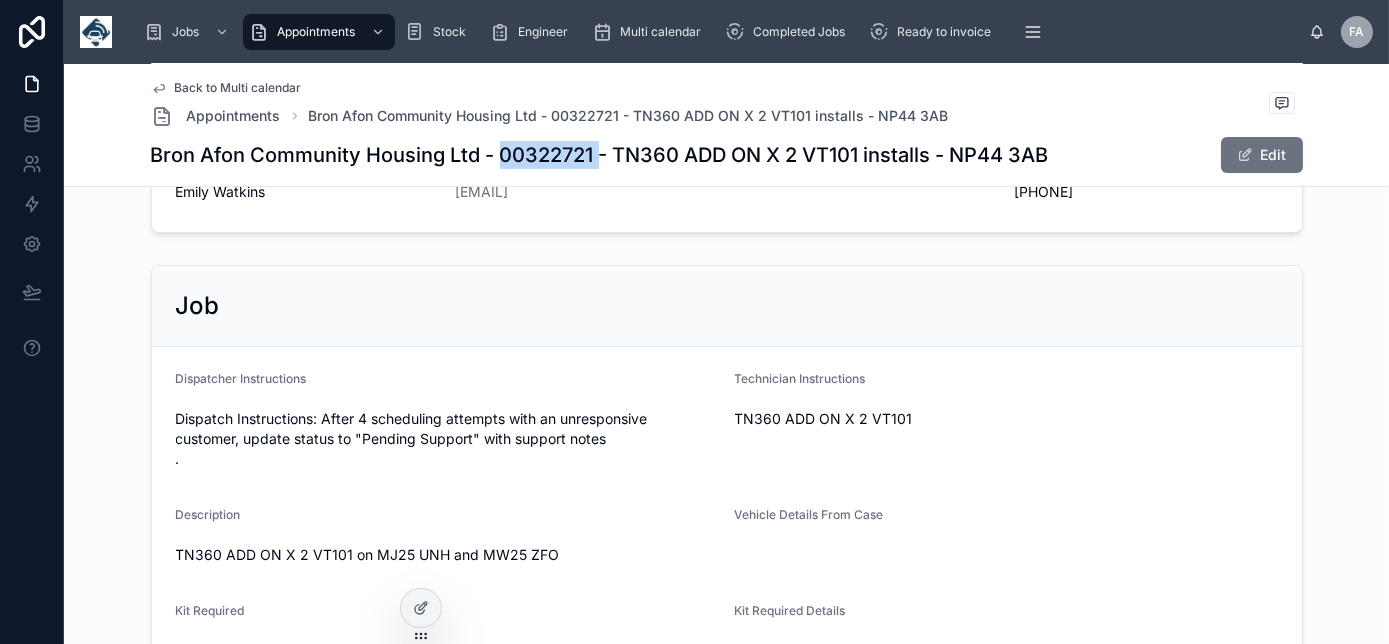 click on "Bron Afon Community Housing Ltd - 00322721 - TN360 ADD ON X 2 VT101 installs - NP44 3AB" at bounding box center (600, 155) 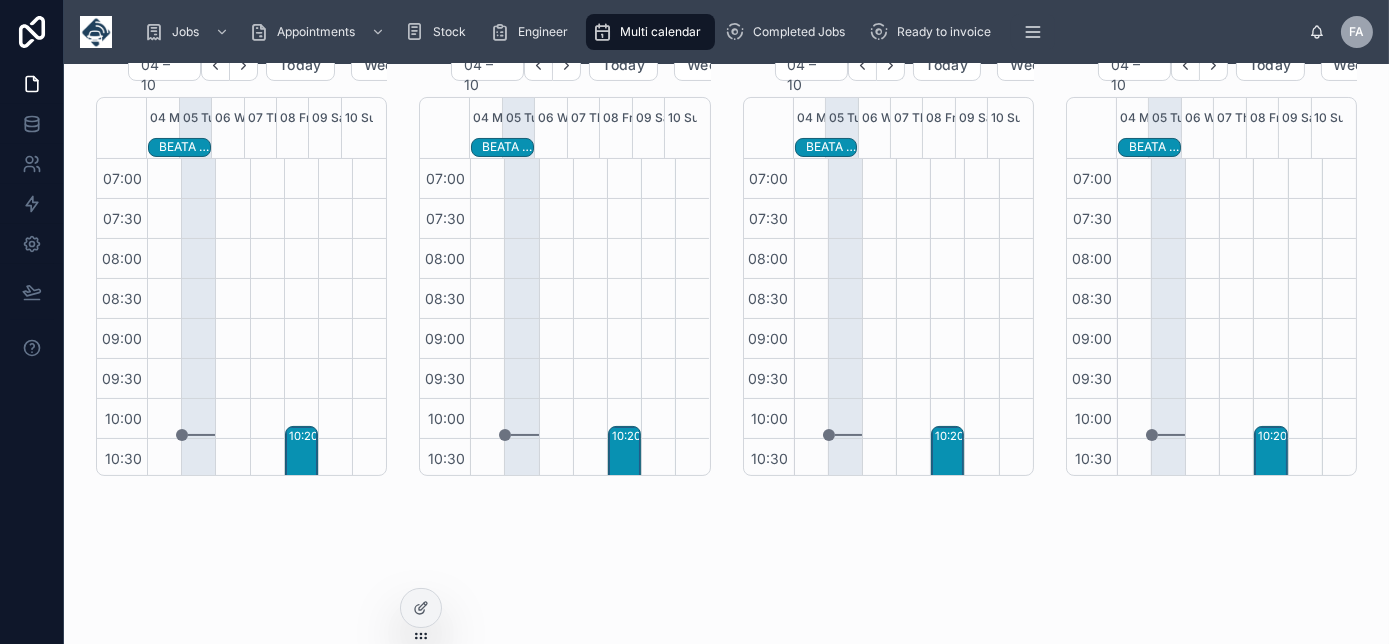 scroll, scrollTop: 610, scrollLeft: 0, axis: vertical 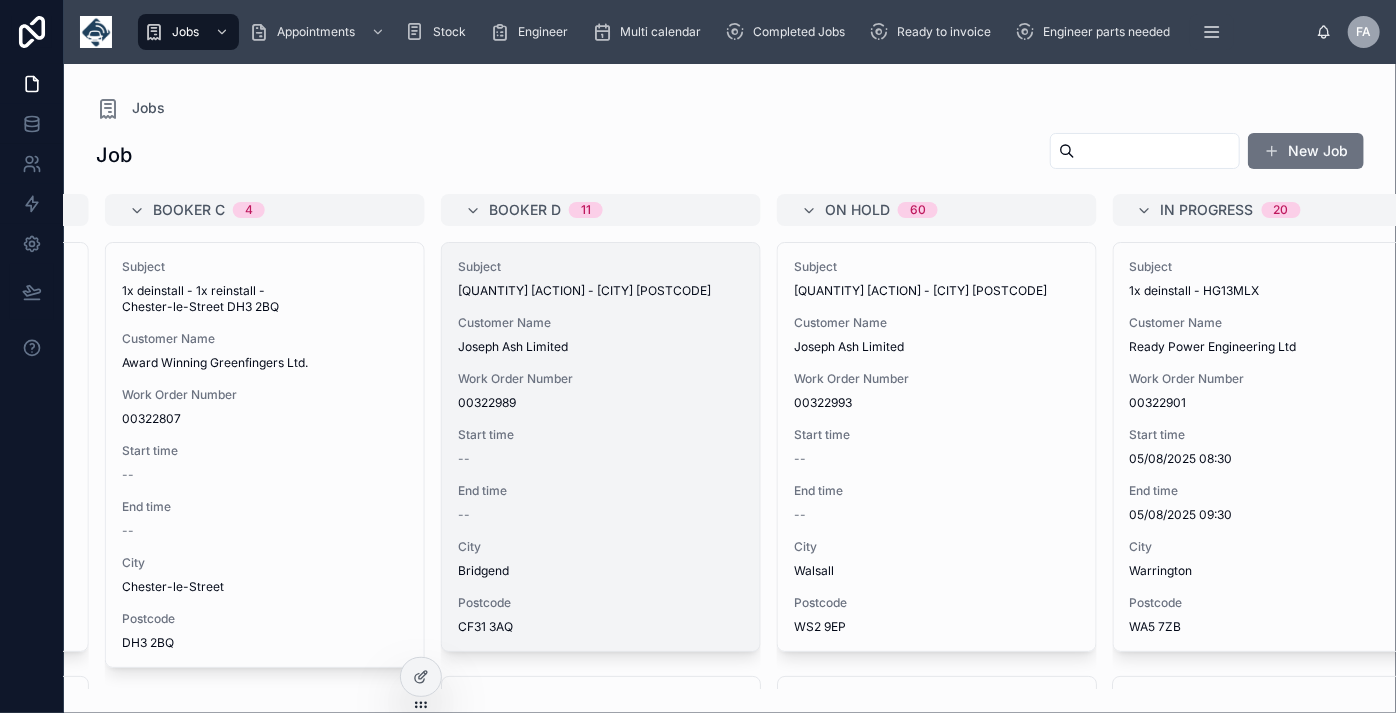 click on "Subject 1x  install - Bridgend CF31 3AQ Customer Name Joseph Ash Limited Work Order Number 00322989 Start time -- End time -- City Bridgend Postcode CF31 3AQ" at bounding box center [601, 447] 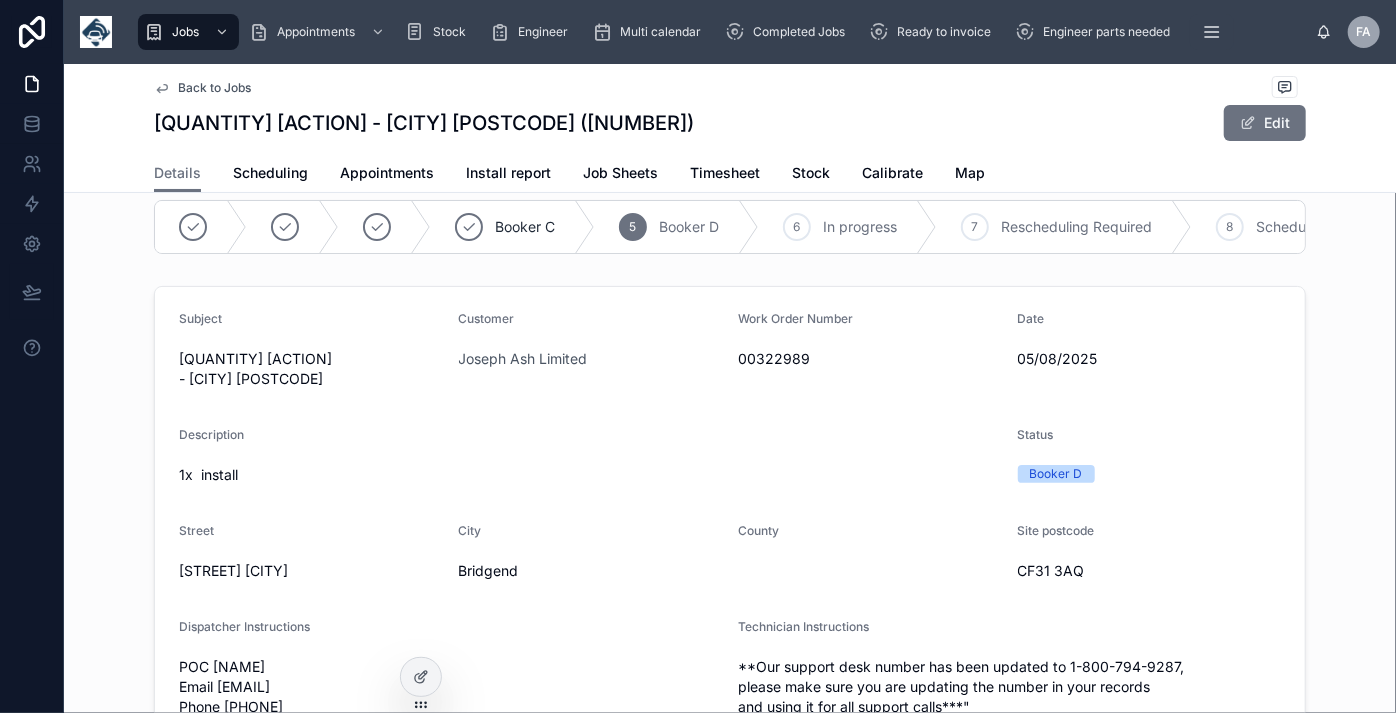 scroll, scrollTop: 0, scrollLeft: 0, axis: both 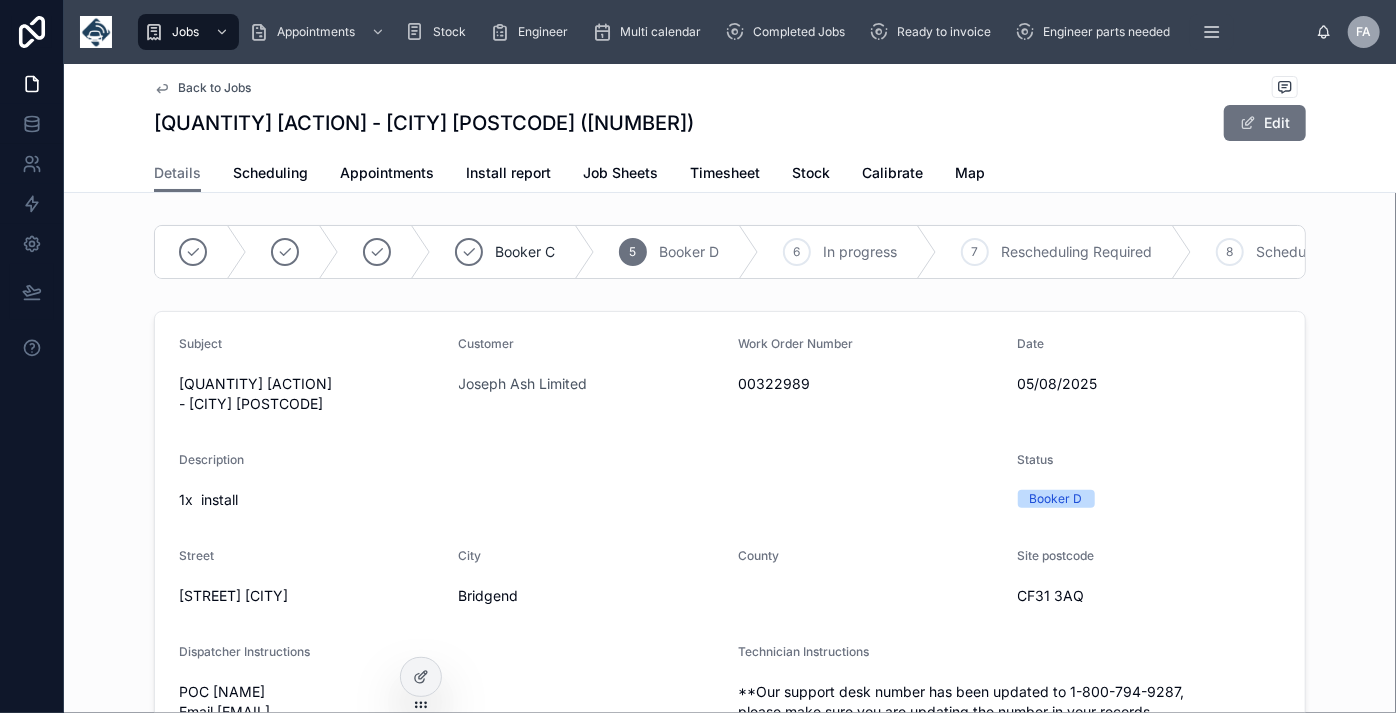 click on "Back to Jobs" at bounding box center (214, 88) 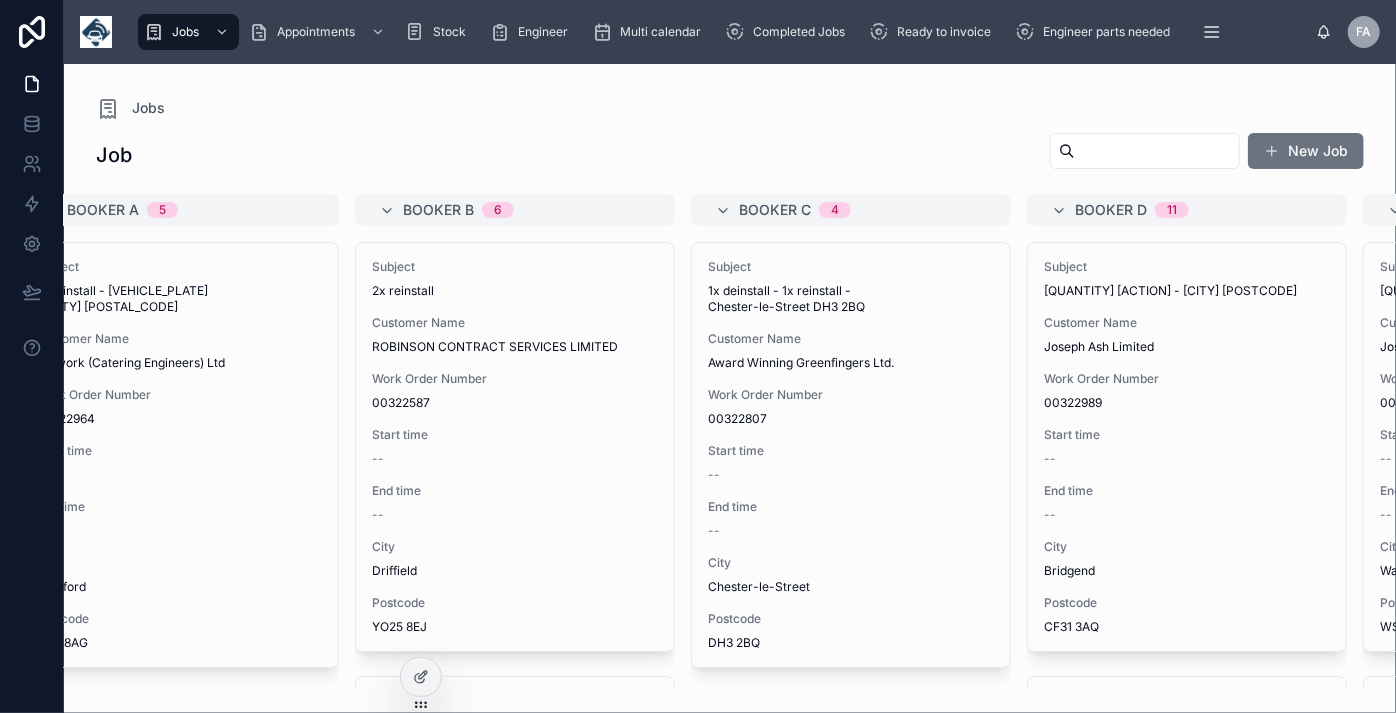 scroll, scrollTop: 0, scrollLeft: 960, axis: horizontal 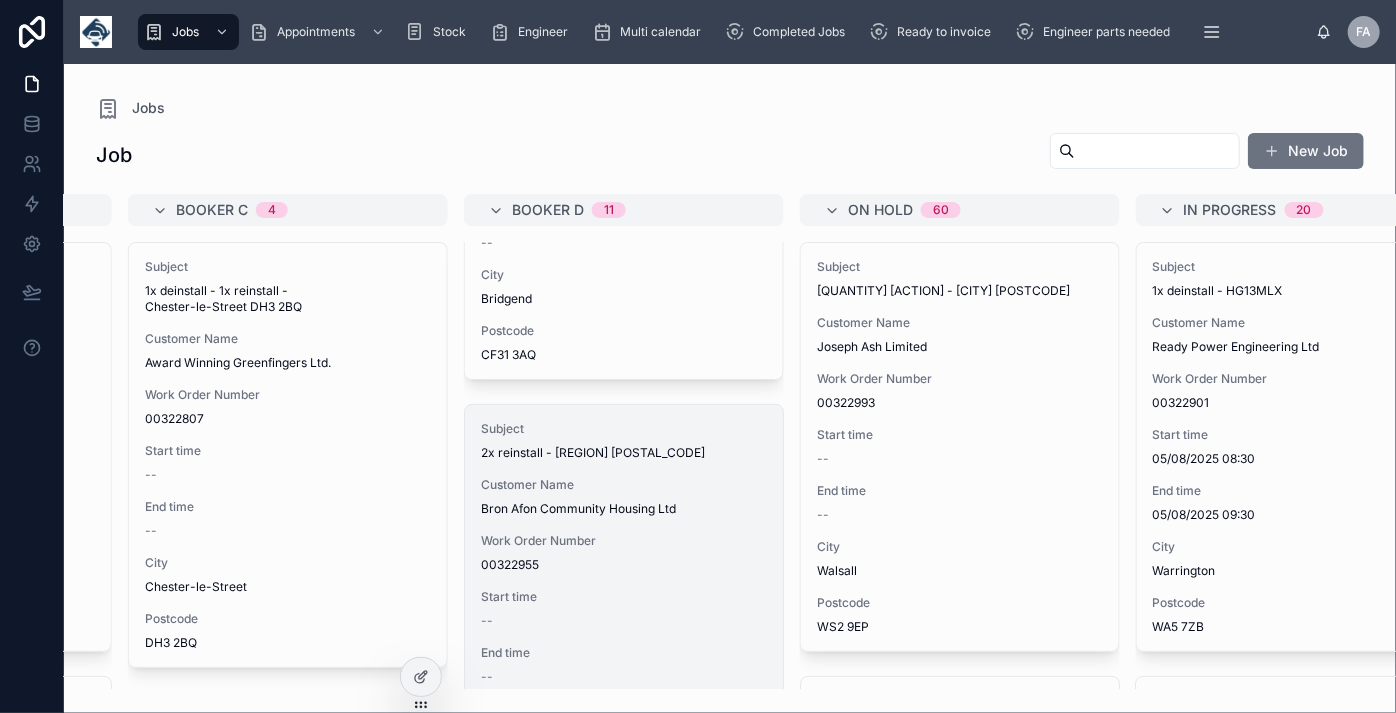 click on "Bron Afon Community Housing Ltd" at bounding box center [624, 509] 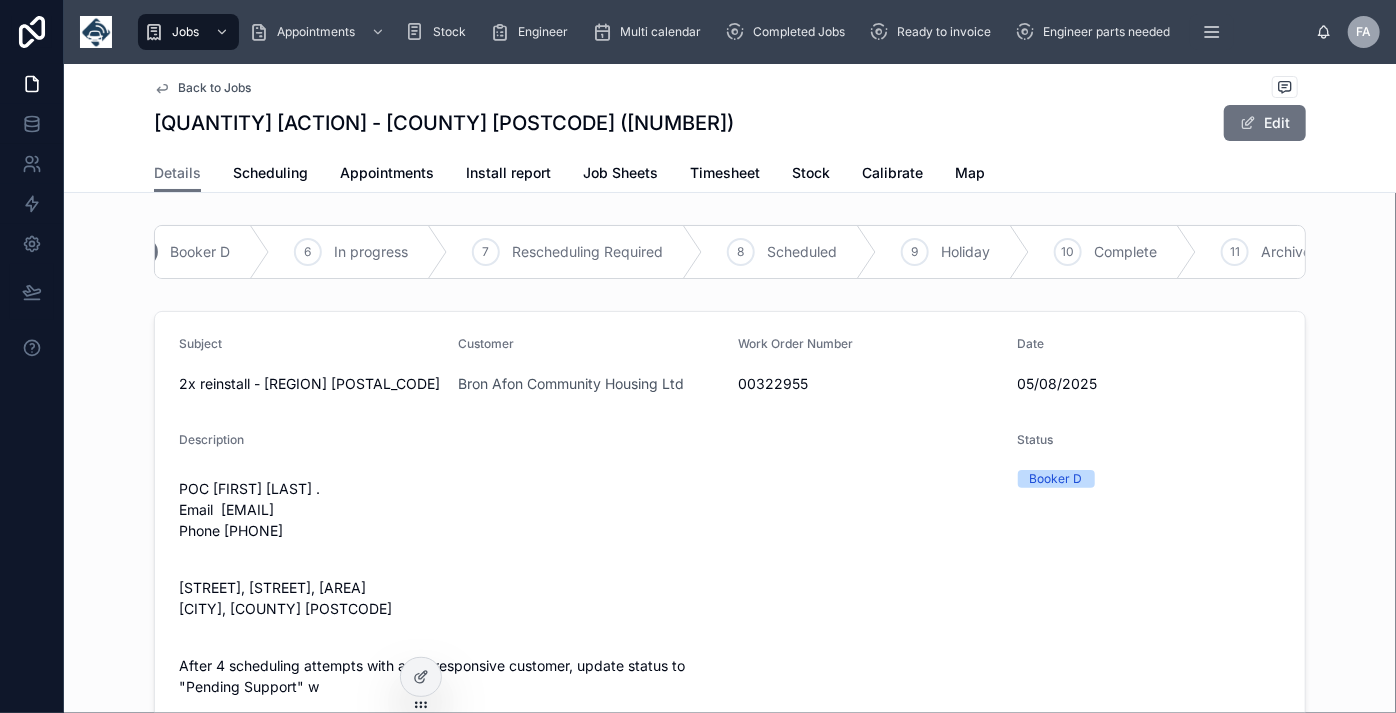 scroll, scrollTop: 0, scrollLeft: 547, axis: horizontal 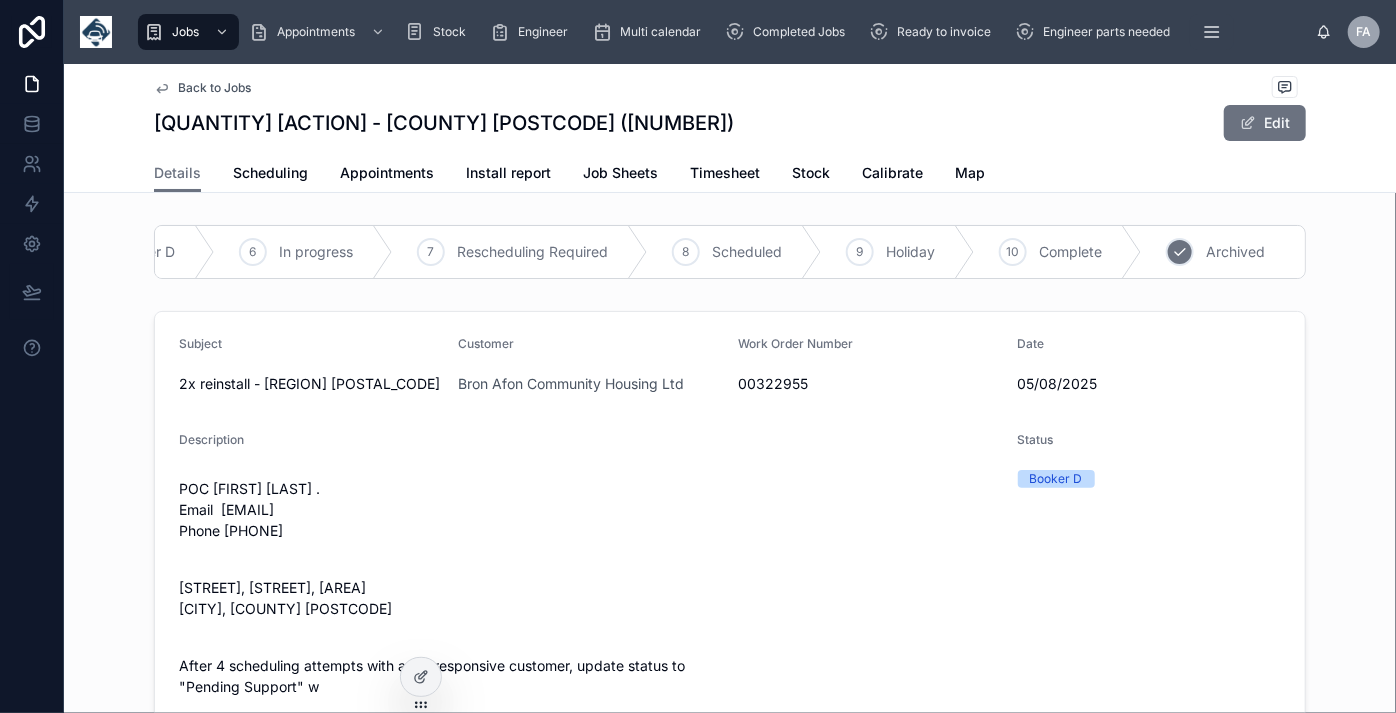 click on "Archived" at bounding box center [1235, 252] 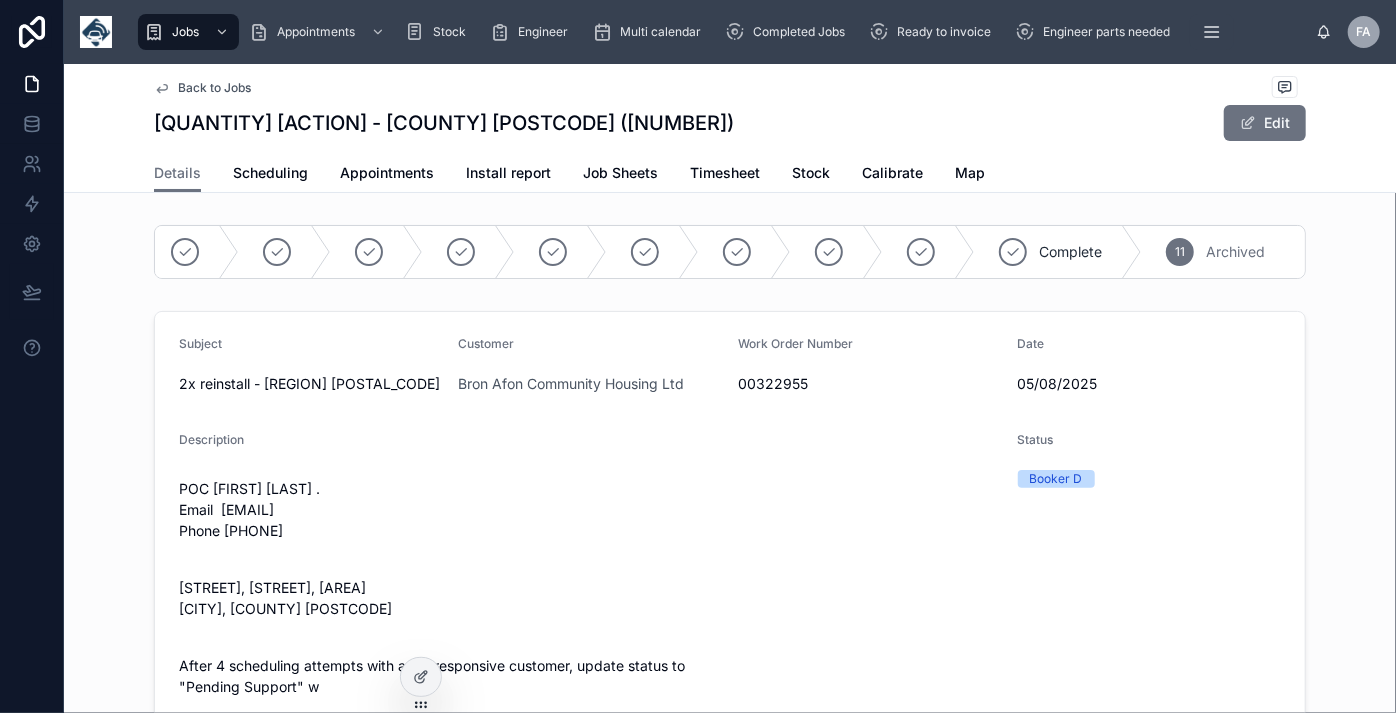scroll, scrollTop: 0, scrollLeft: 8, axis: horizontal 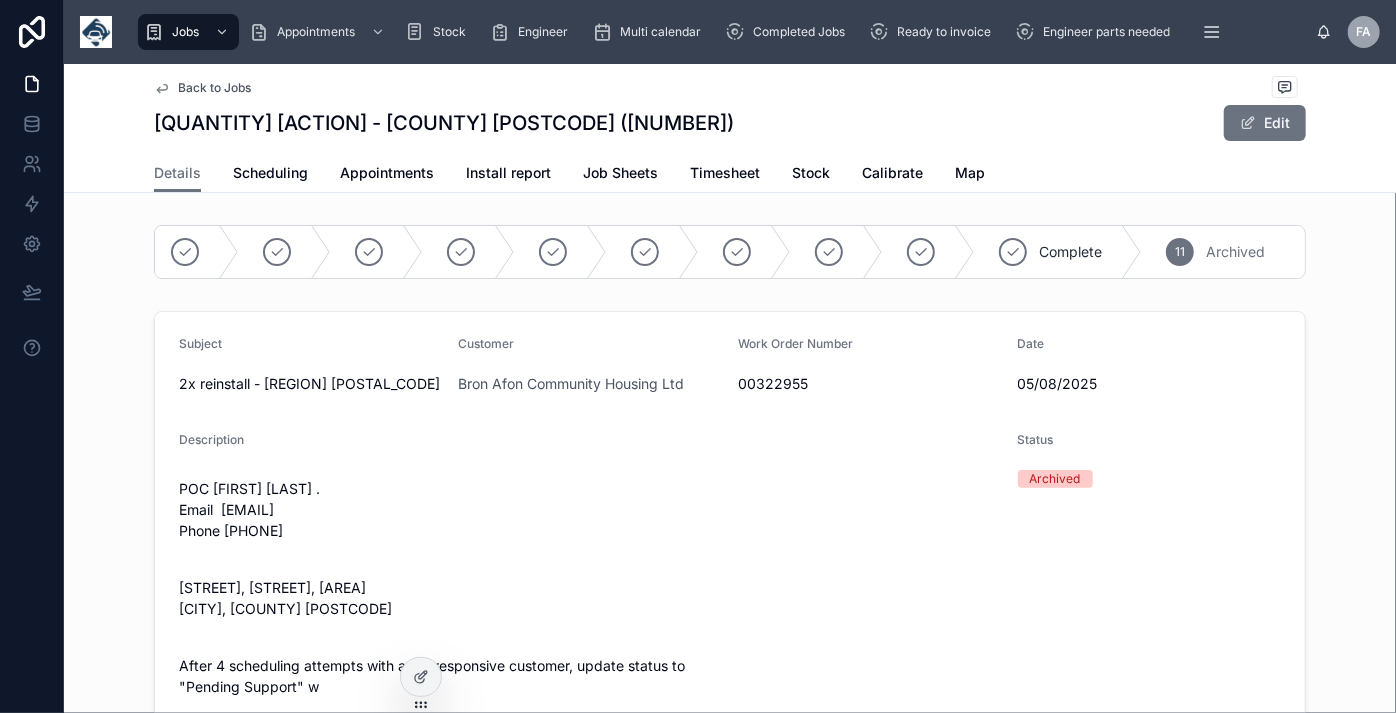 click on "Back to Jobs" at bounding box center [214, 88] 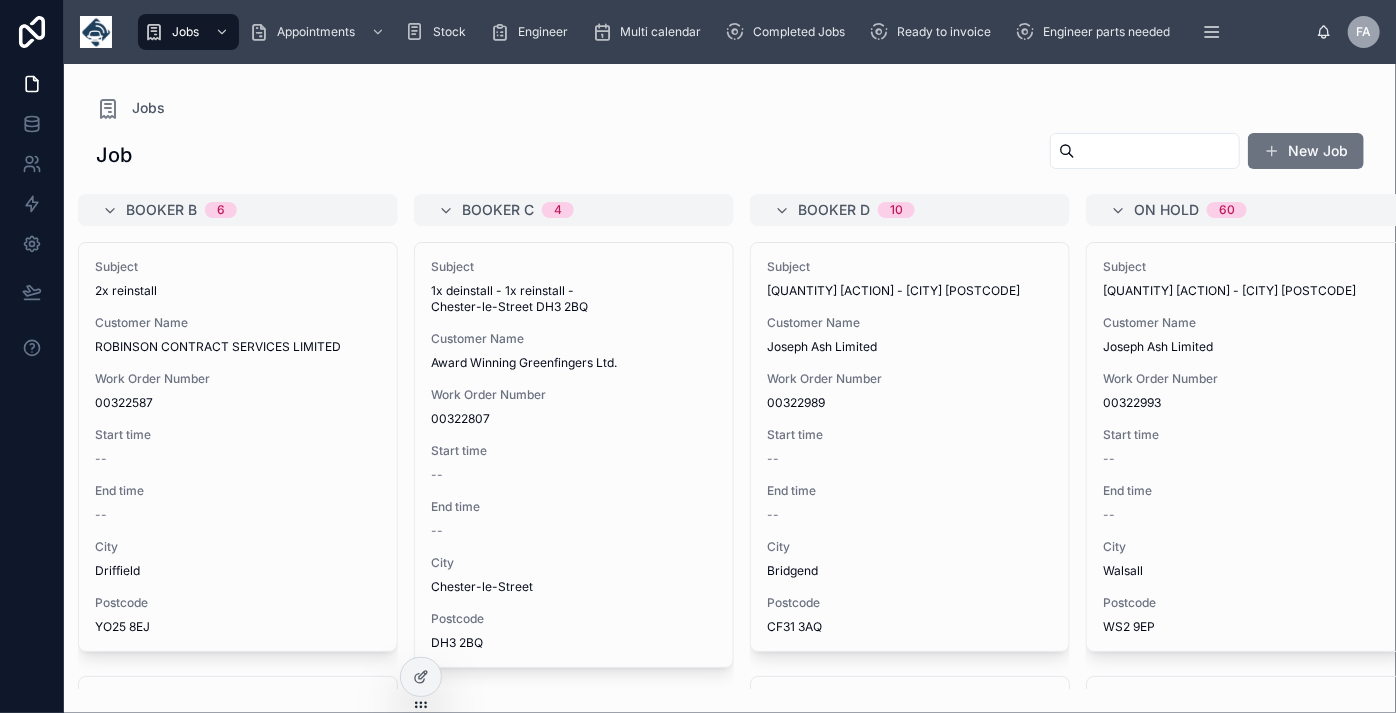 scroll, scrollTop: 0, scrollLeft: 709, axis: horizontal 